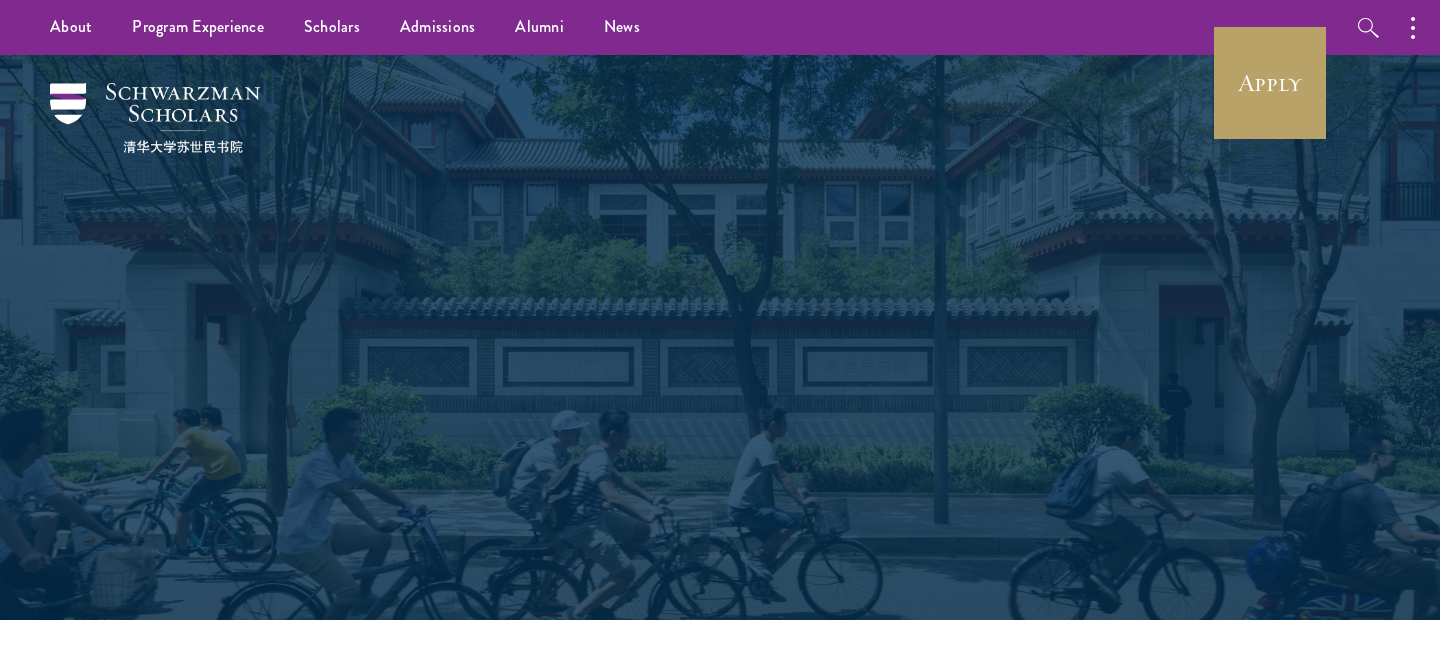 scroll, scrollTop: 0, scrollLeft: 0, axis: both 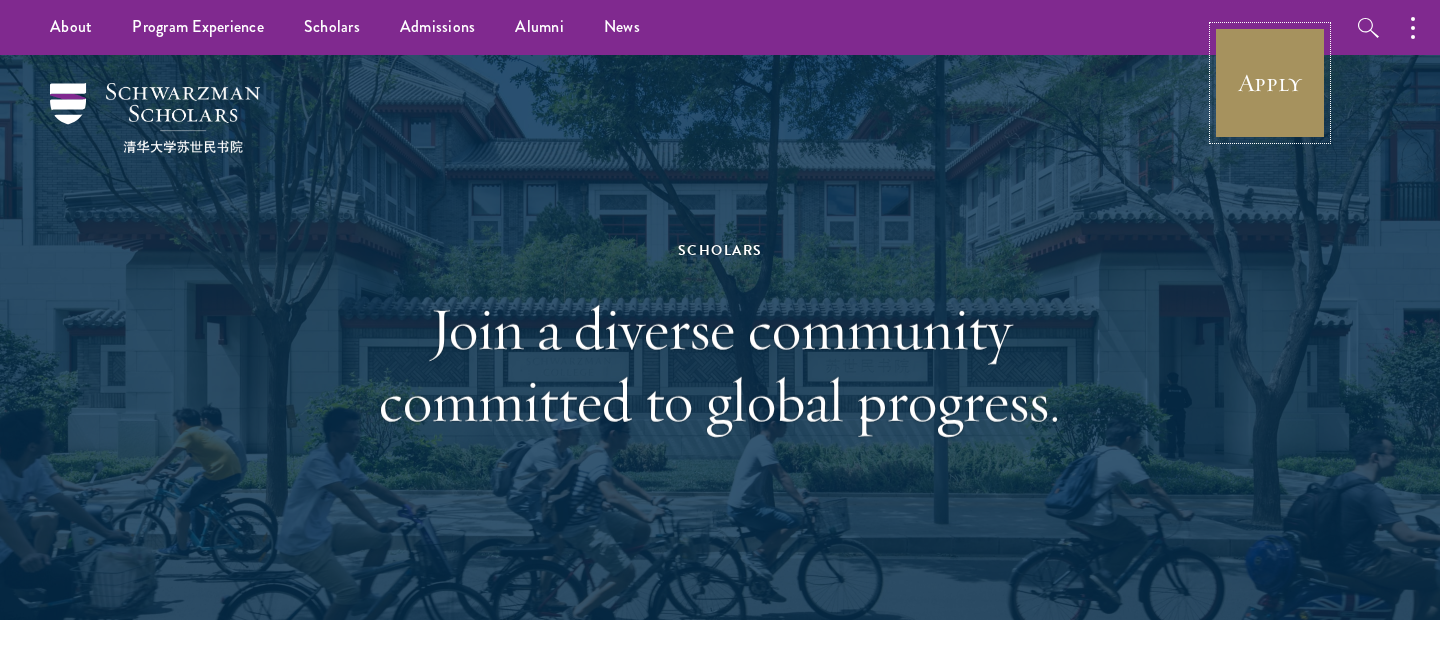 click on "Apply" at bounding box center [1270, 83] 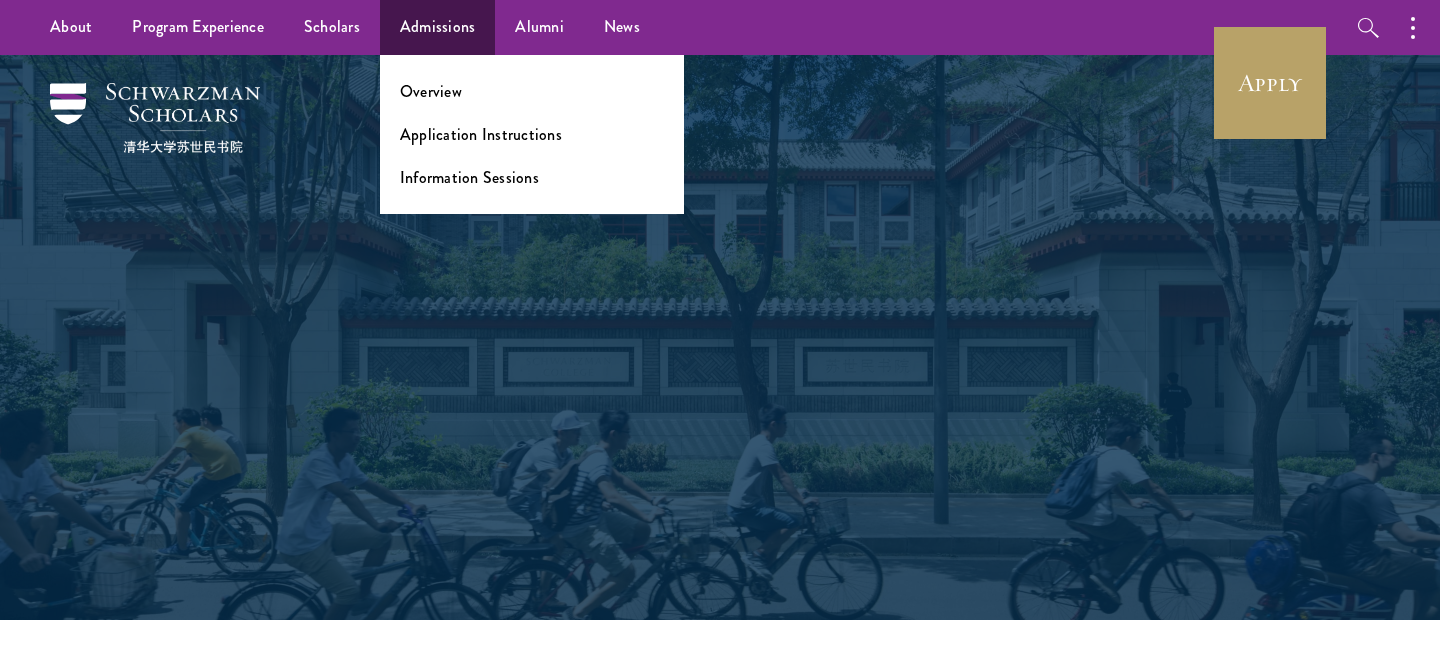 scroll, scrollTop: 0, scrollLeft: 0, axis: both 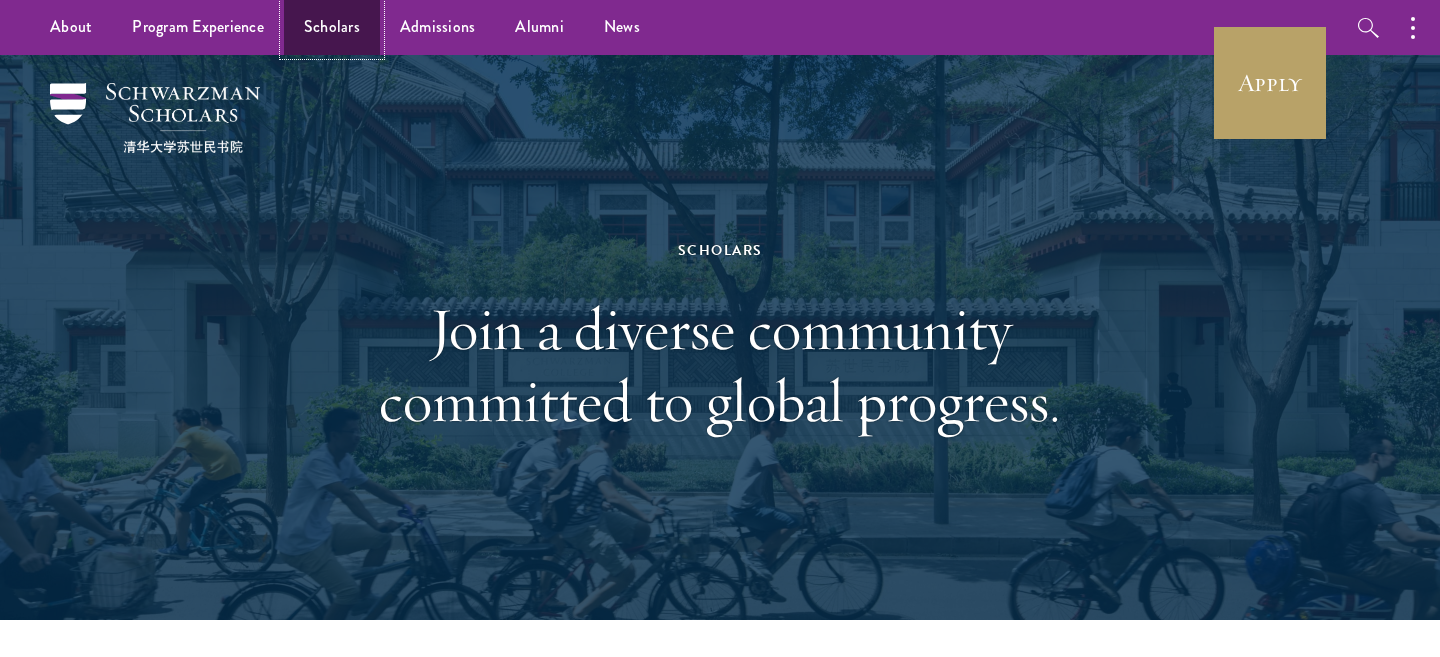 click on "Scholars" at bounding box center [332, 27] 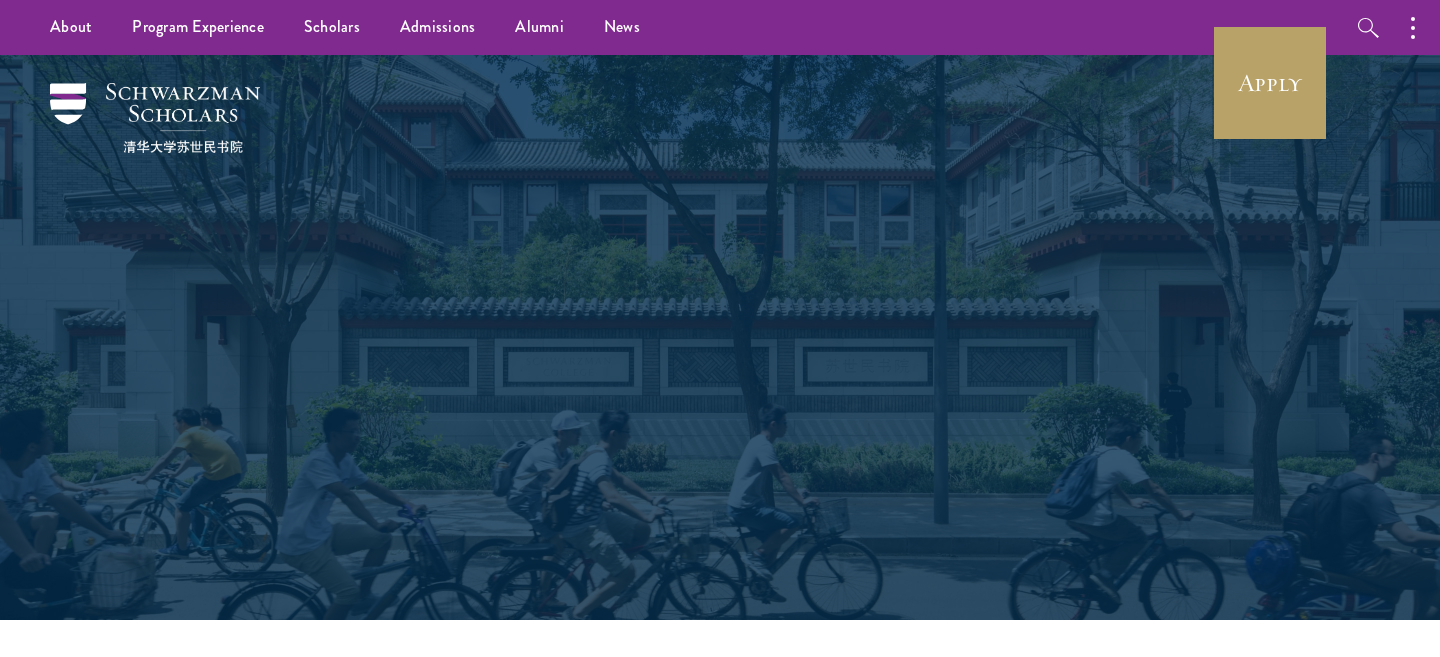 scroll, scrollTop: 0, scrollLeft: 0, axis: both 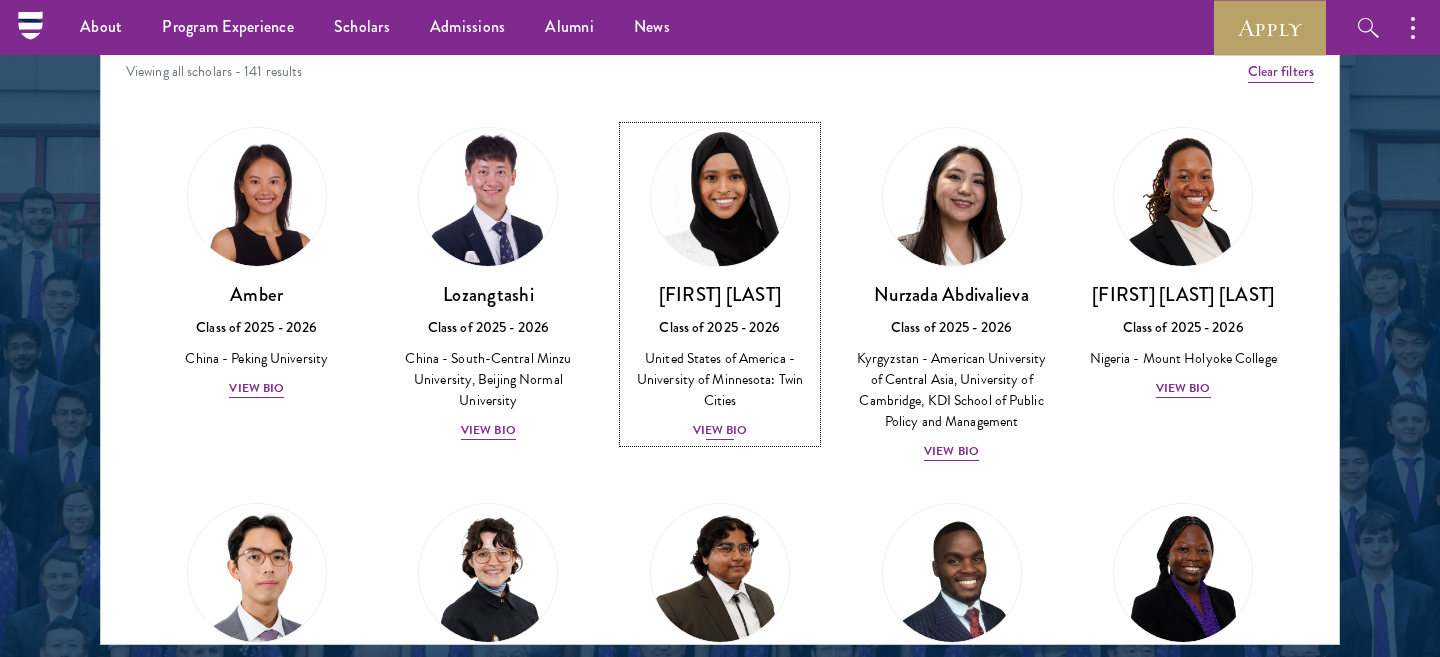 click on "View Bio" at bounding box center [720, 430] 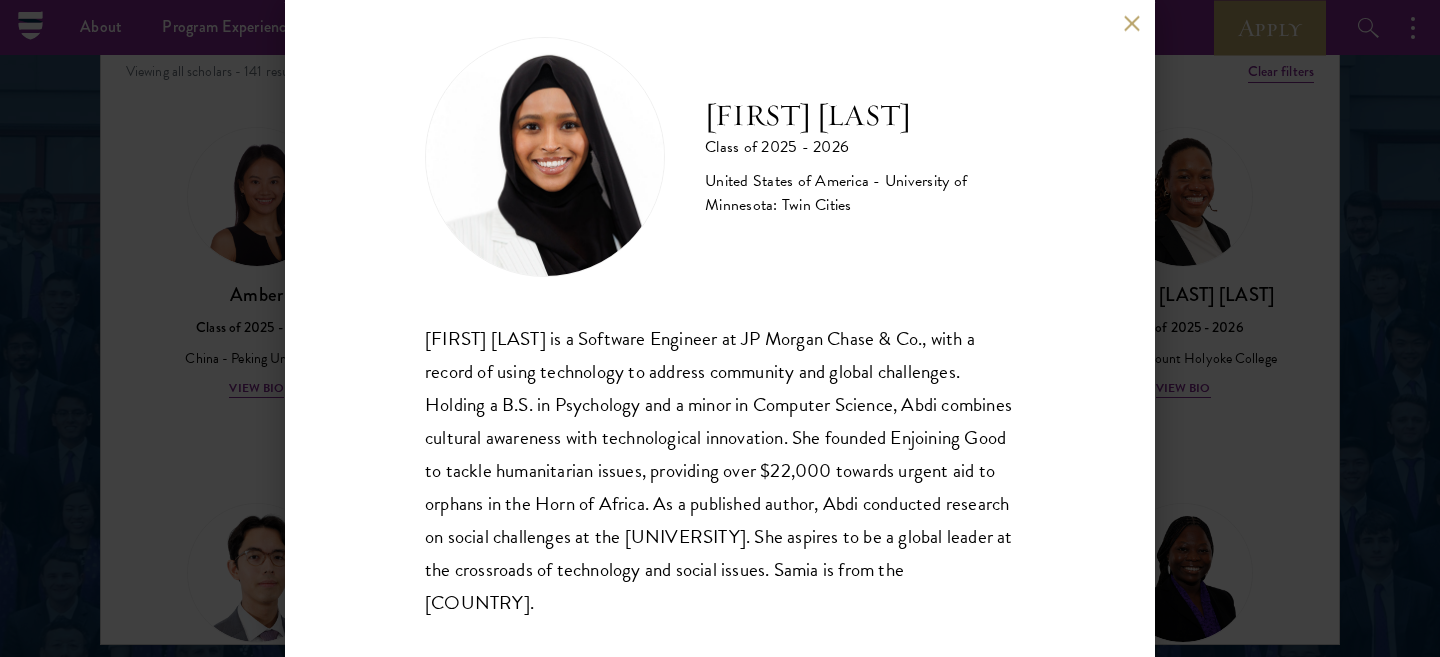 scroll, scrollTop: 24, scrollLeft: 0, axis: vertical 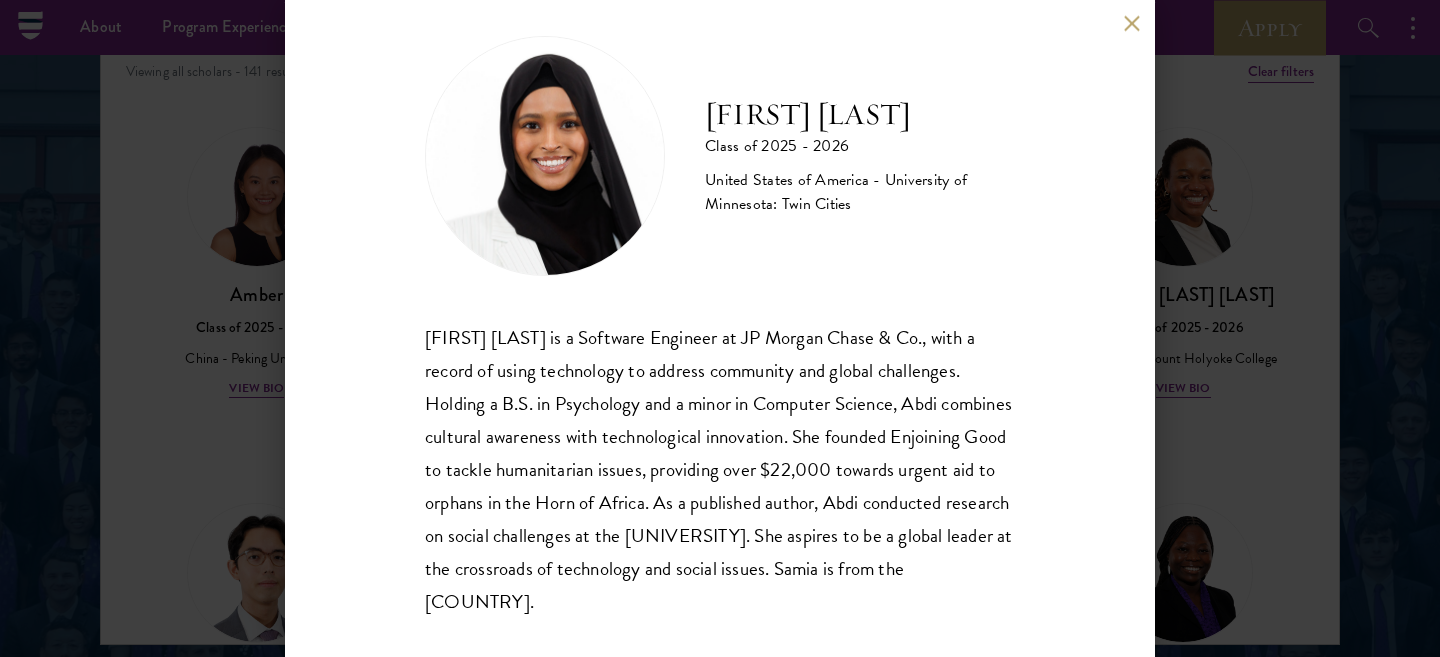 click on "[FIRST] [LAST] is a Software Engineer at JP Morgan Chase & Co., with a record of using technology to address community and global challenges. Holding a B.S. in Psychology and a minor in Computer Science, Abdi combines cultural awareness with technological innovation. She founded Enjoining Good to tackle humanitarian issues, providing over $22,000 towards urgent aid to orphans in the Horn of Africa. As a published author, Abdi conducted research on social challenges at the [UNIVERSITY]. She aspires to be a global leader at the crossroads of technology and social issues. Samia is from the [COUNTRY]." at bounding box center [720, 328] 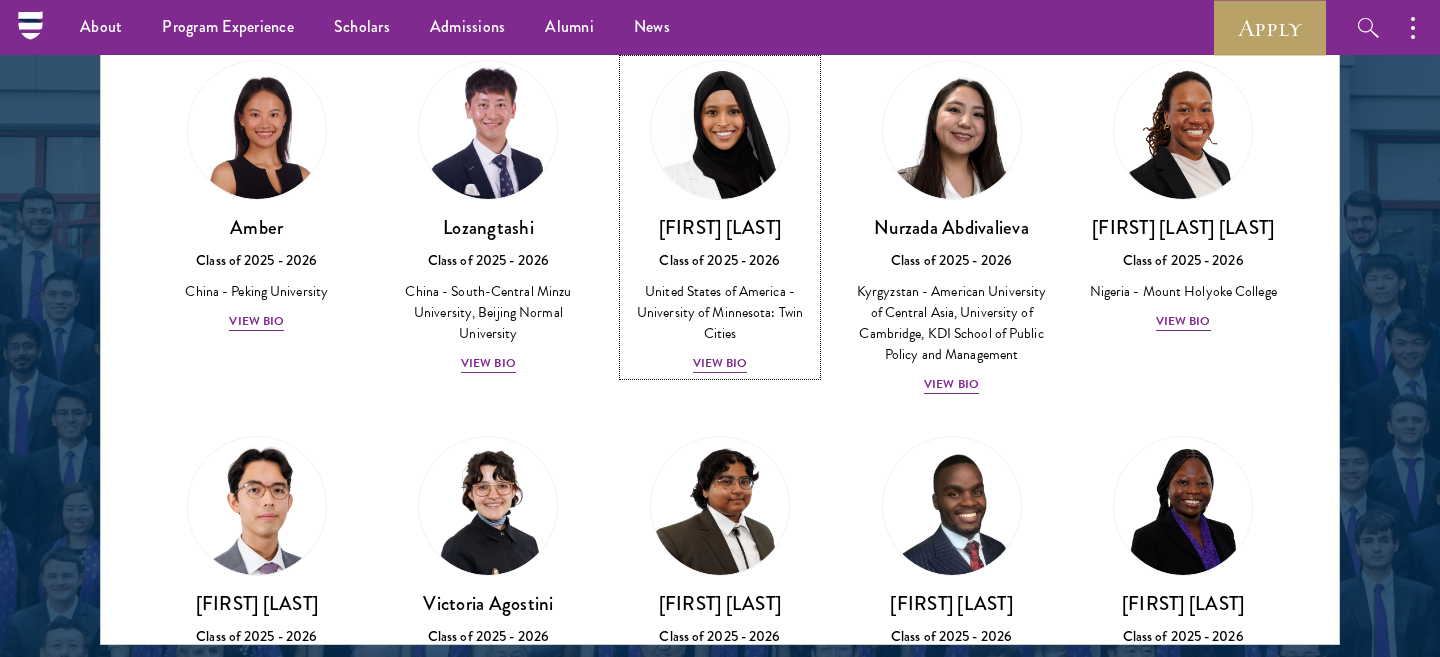 scroll, scrollTop: 66, scrollLeft: 0, axis: vertical 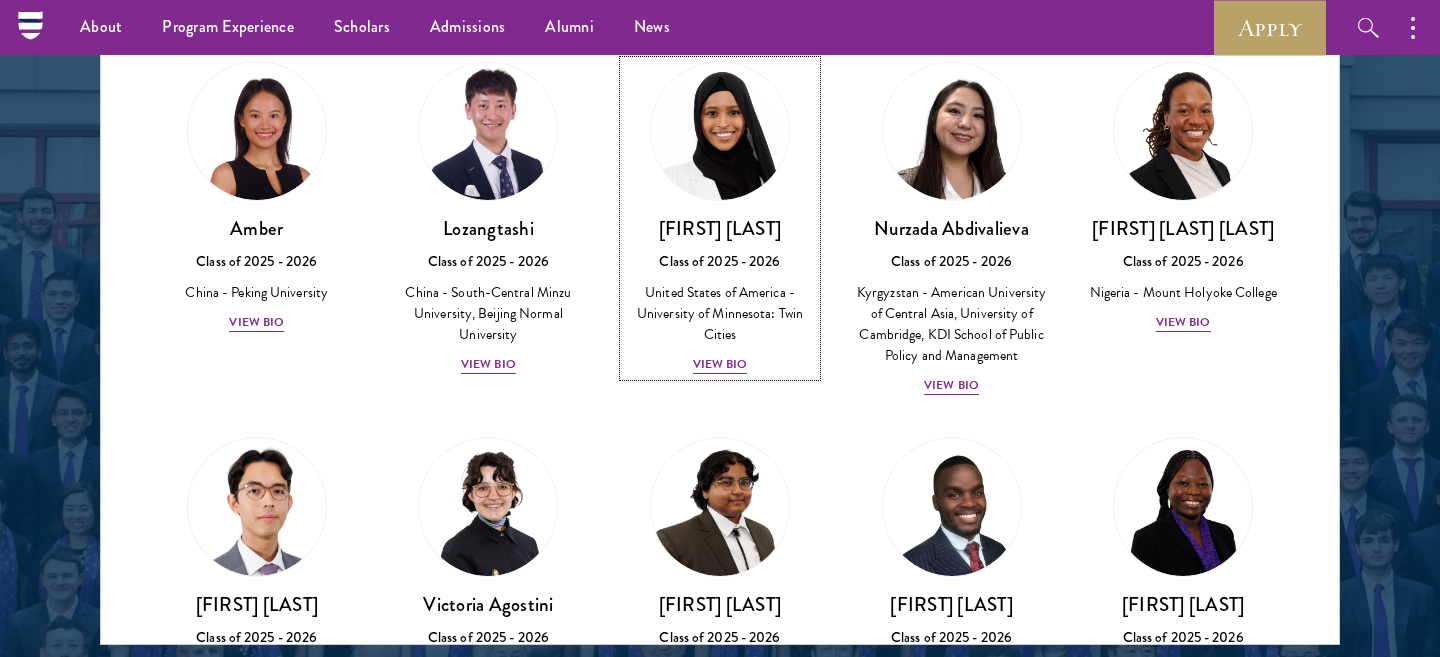 drag, startPoint x: 764, startPoint y: 230, endPoint x: 705, endPoint y: 390, distance: 170.53152 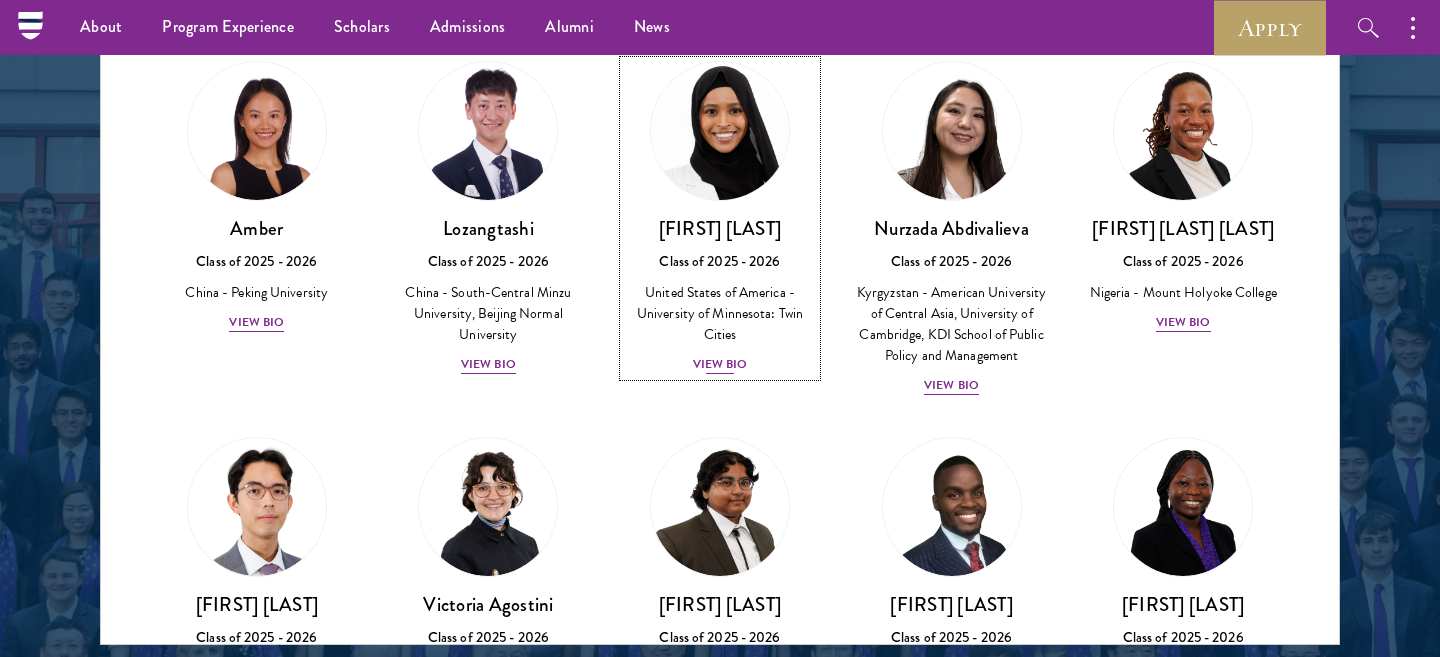 click on "View Bio" at bounding box center (720, 364) 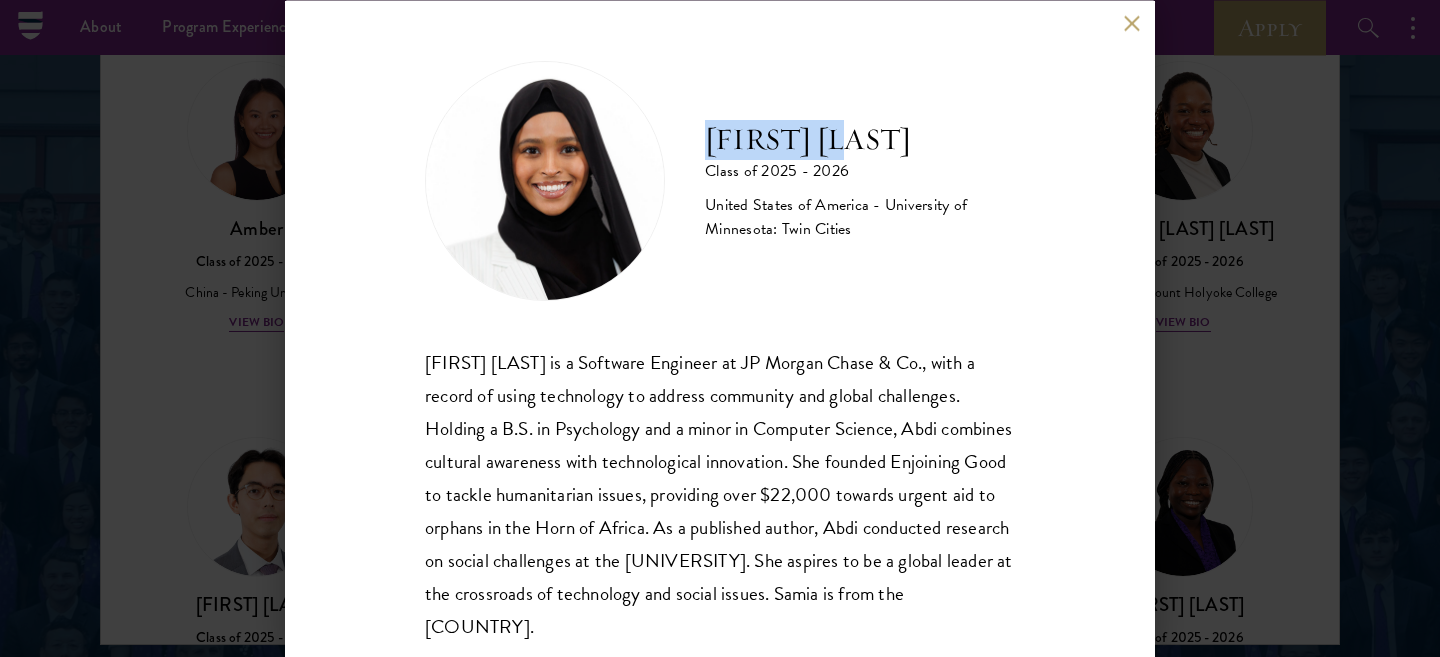 drag, startPoint x: 707, startPoint y: 140, endPoint x: 855, endPoint y: 128, distance: 148.48569 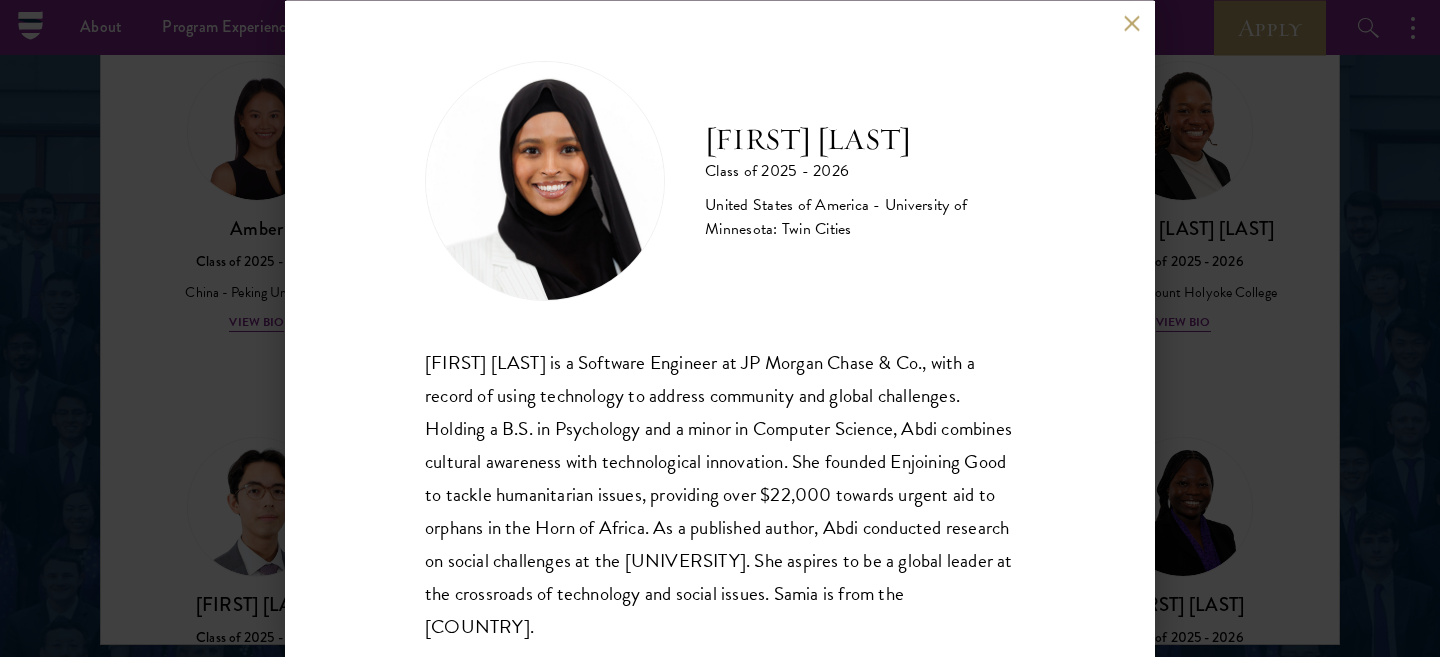 drag, startPoint x: 1262, startPoint y: 333, endPoint x: 1212, endPoint y: 325, distance: 50.635956 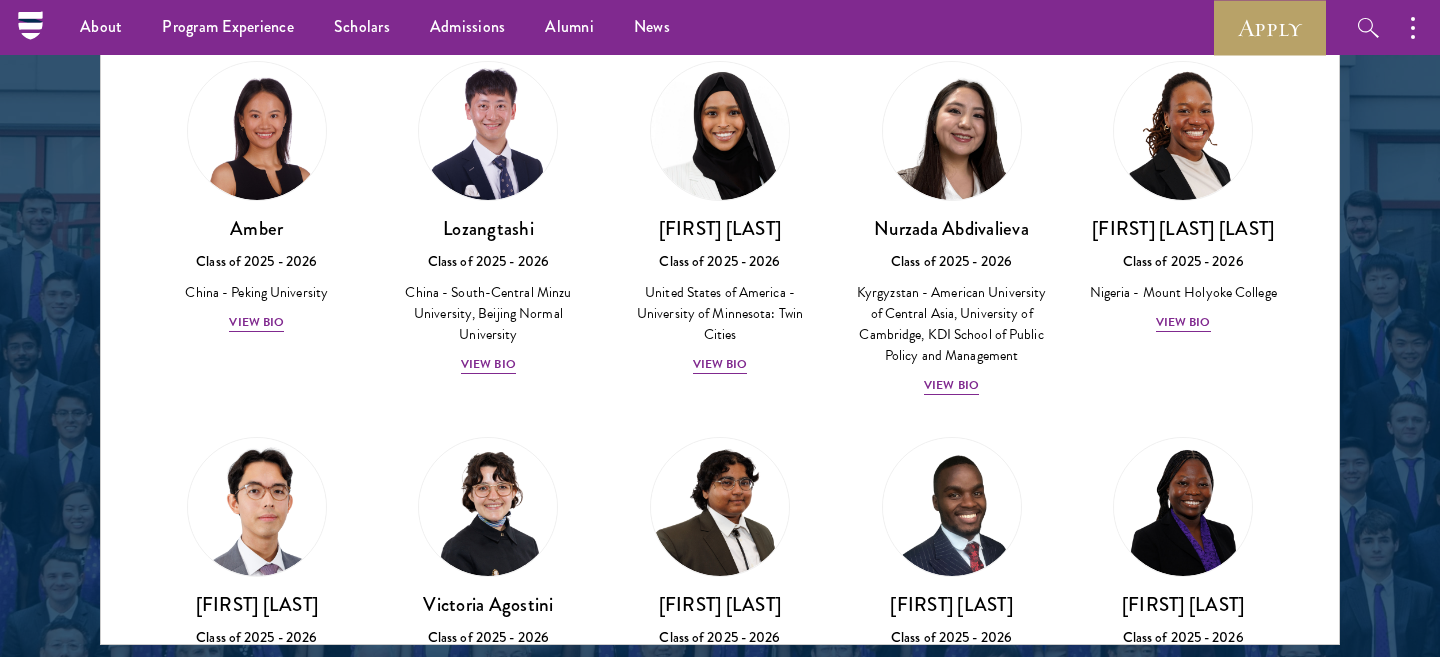 click on "About
Overview
Leadership
Donors
Program Experience
Overview
Curriculum
Student Life
Faculty & Guest Speakers
Scholars
Admissions
Overview
Application Instructions
Information Sessions
Alumni
News
STAY UPDATED
Apply
Follow Schwarzman Scholars" at bounding box center [720, 27] 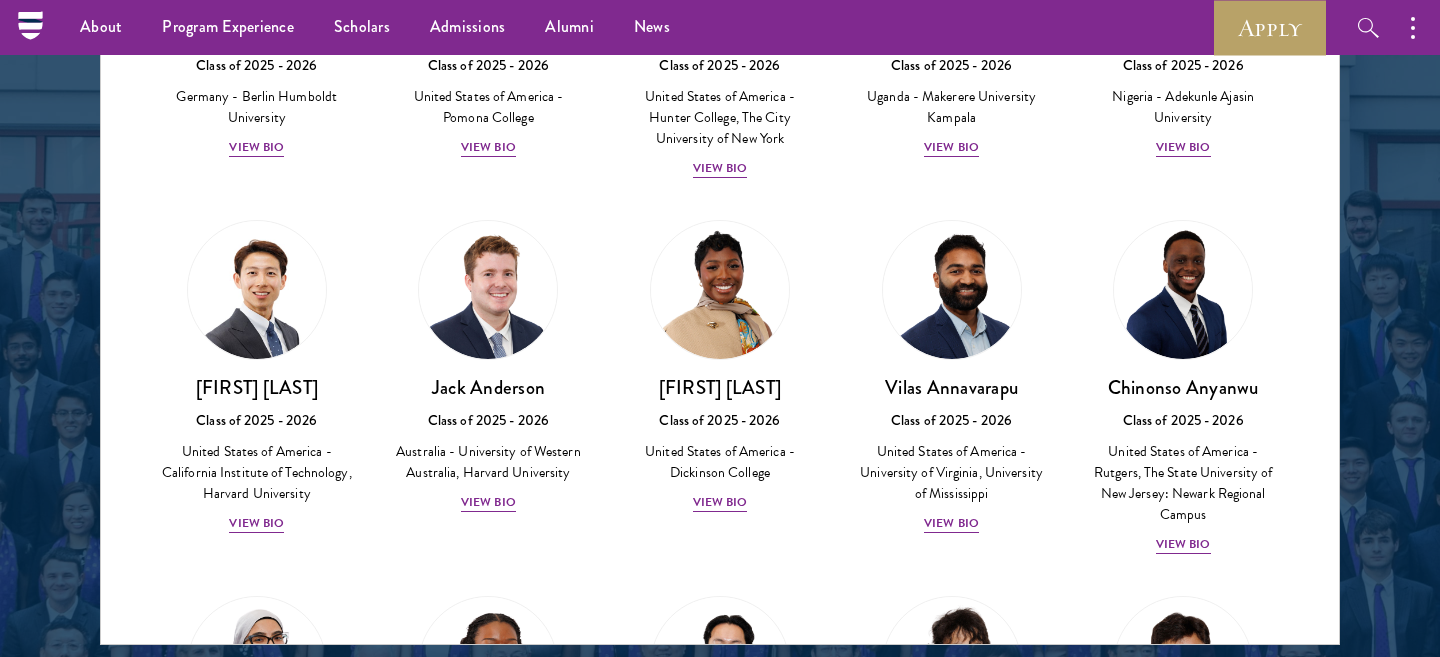 scroll, scrollTop: 640, scrollLeft: 0, axis: vertical 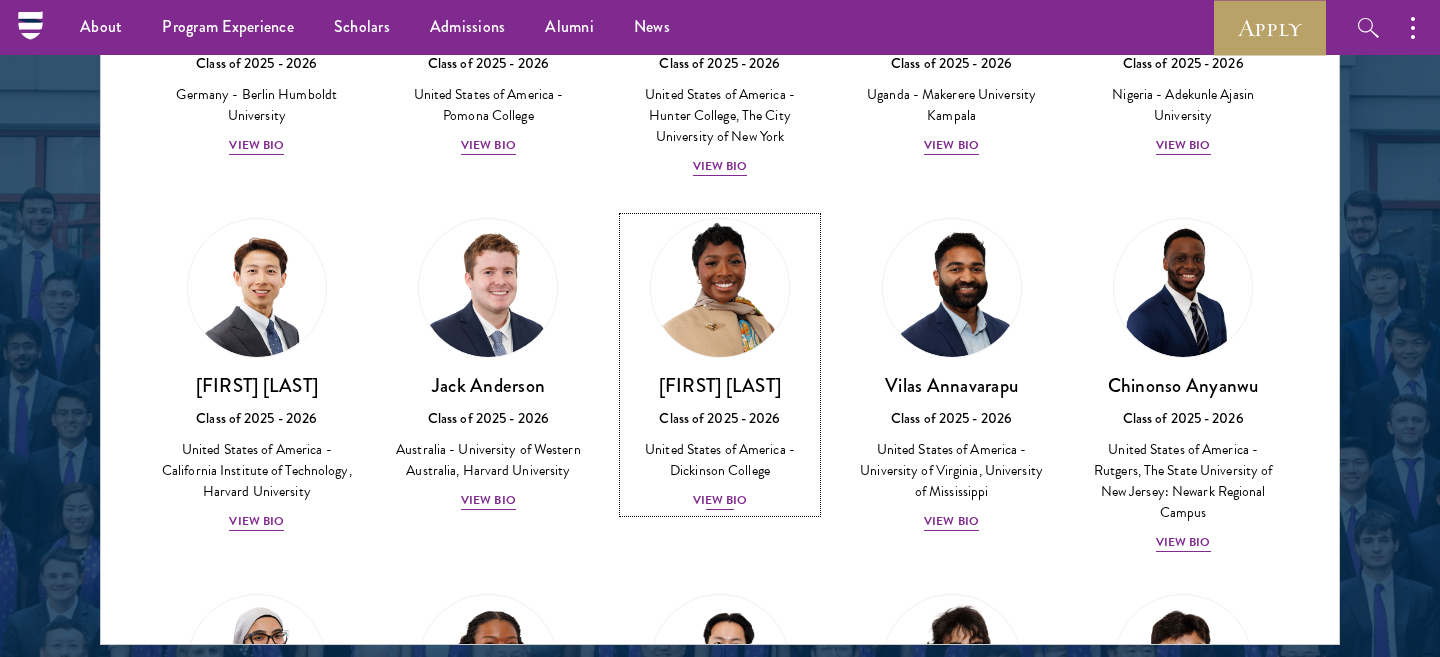 click on "View Bio" at bounding box center [720, 500] 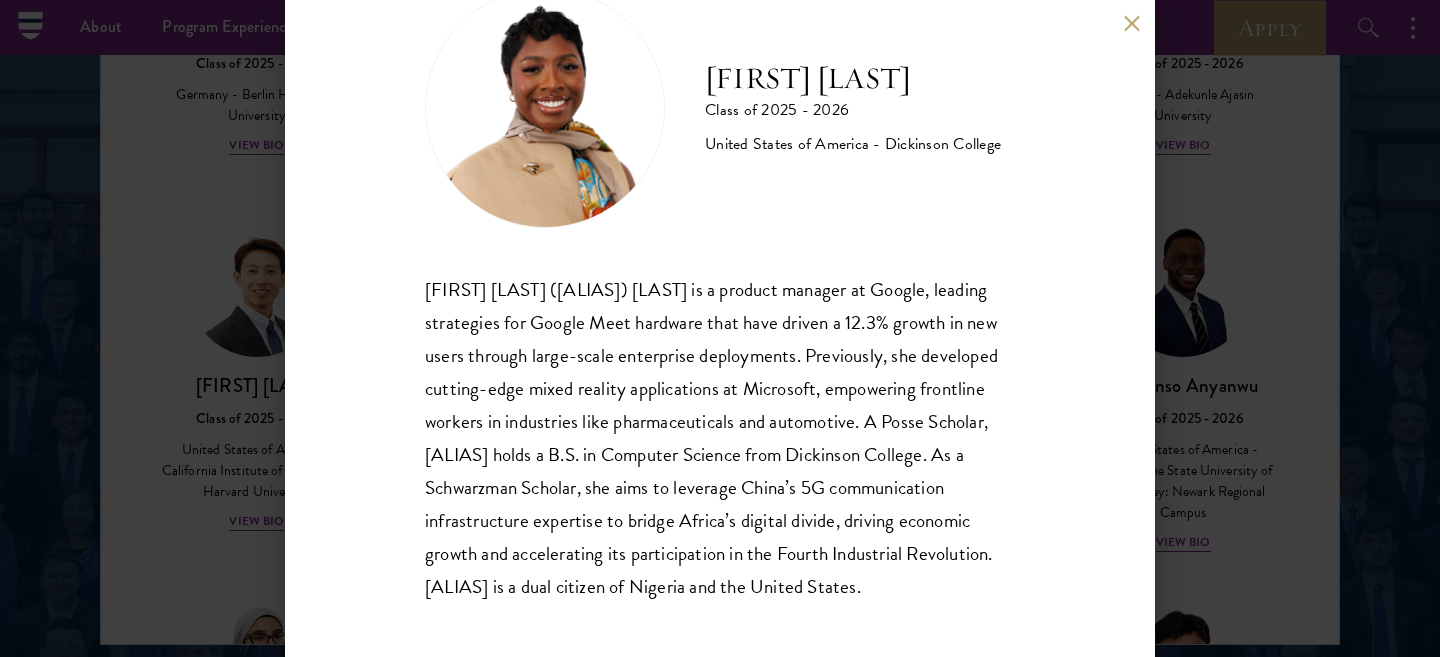 scroll, scrollTop: 78, scrollLeft: 0, axis: vertical 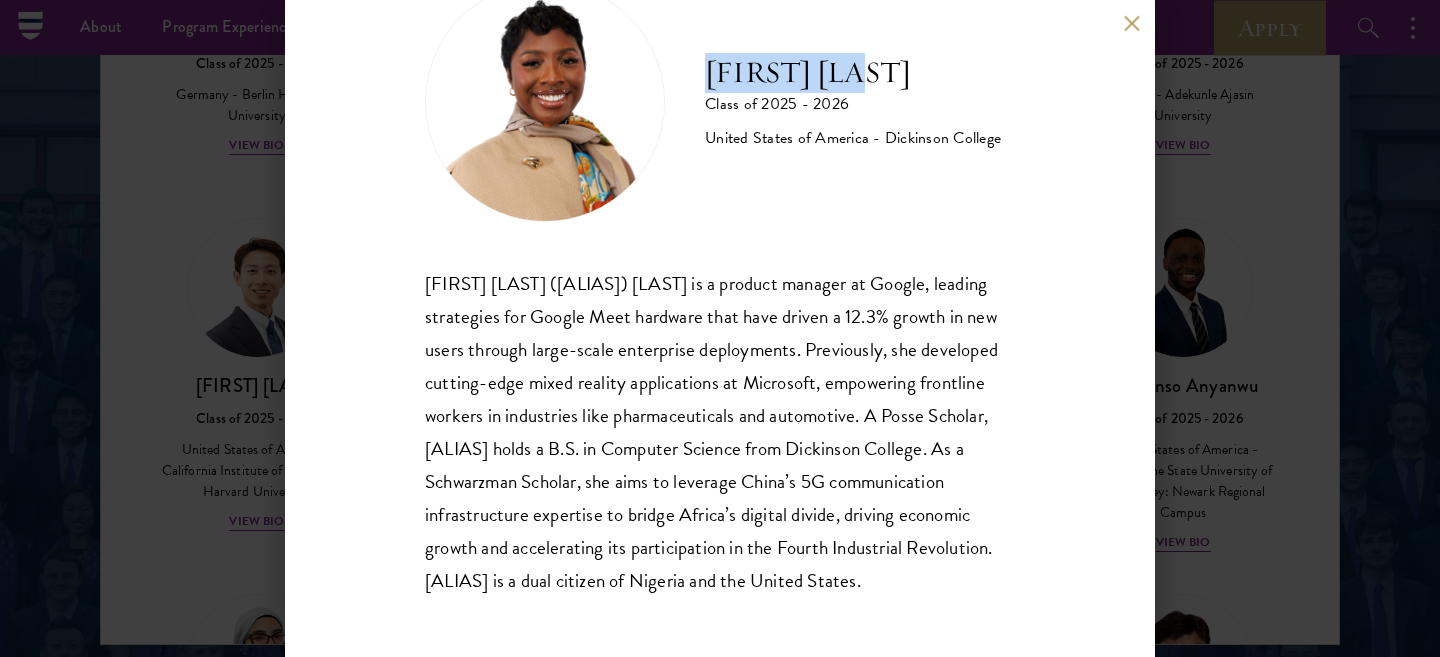 drag, startPoint x: 710, startPoint y: 71, endPoint x: 890, endPoint y: 76, distance: 180.06943 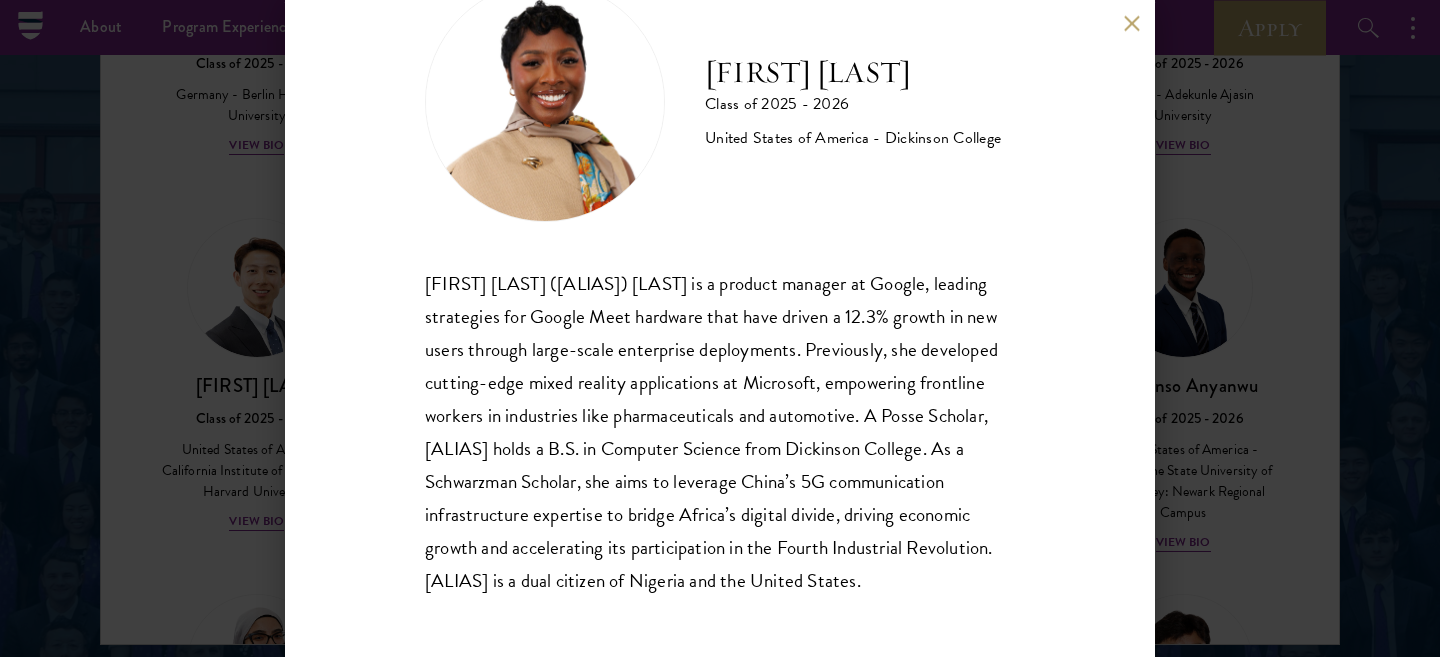 click on "[FIRST] [LAST]" at bounding box center (853, 73) 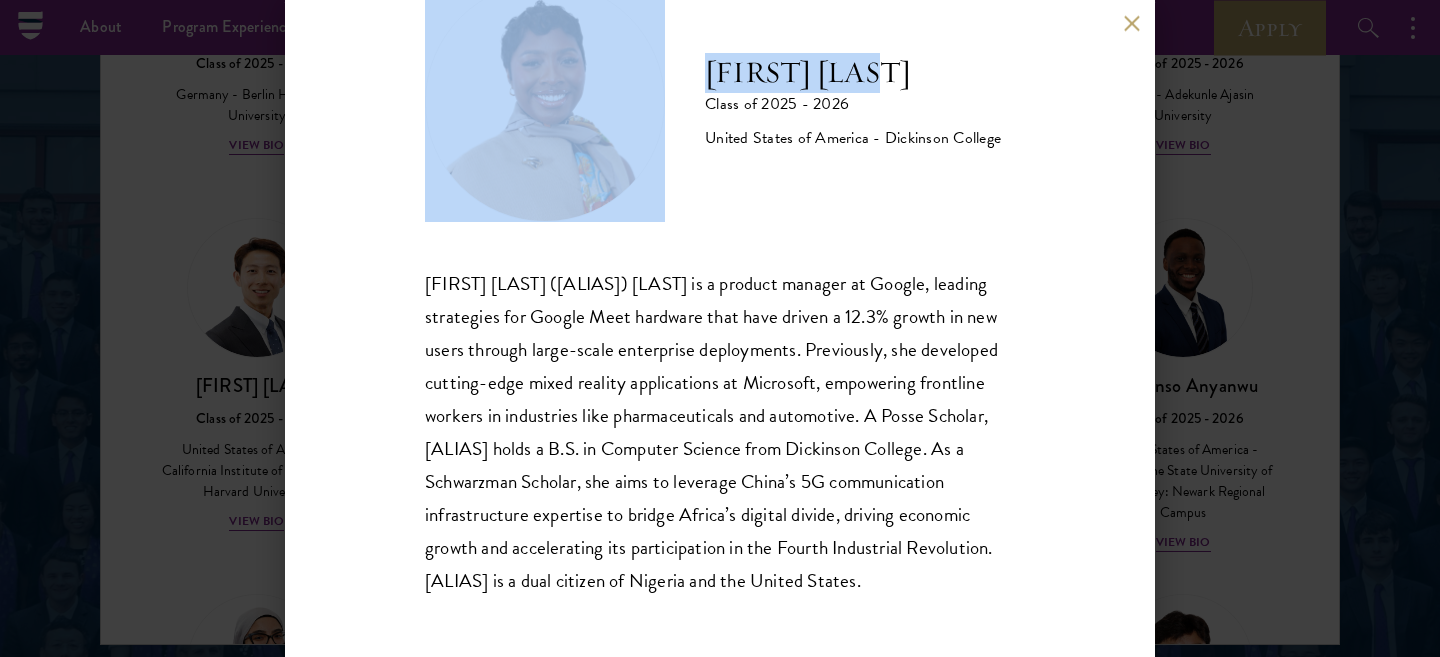 drag, startPoint x: 894, startPoint y: 74, endPoint x: 683, endPoint y: 76, distance: 211.00948 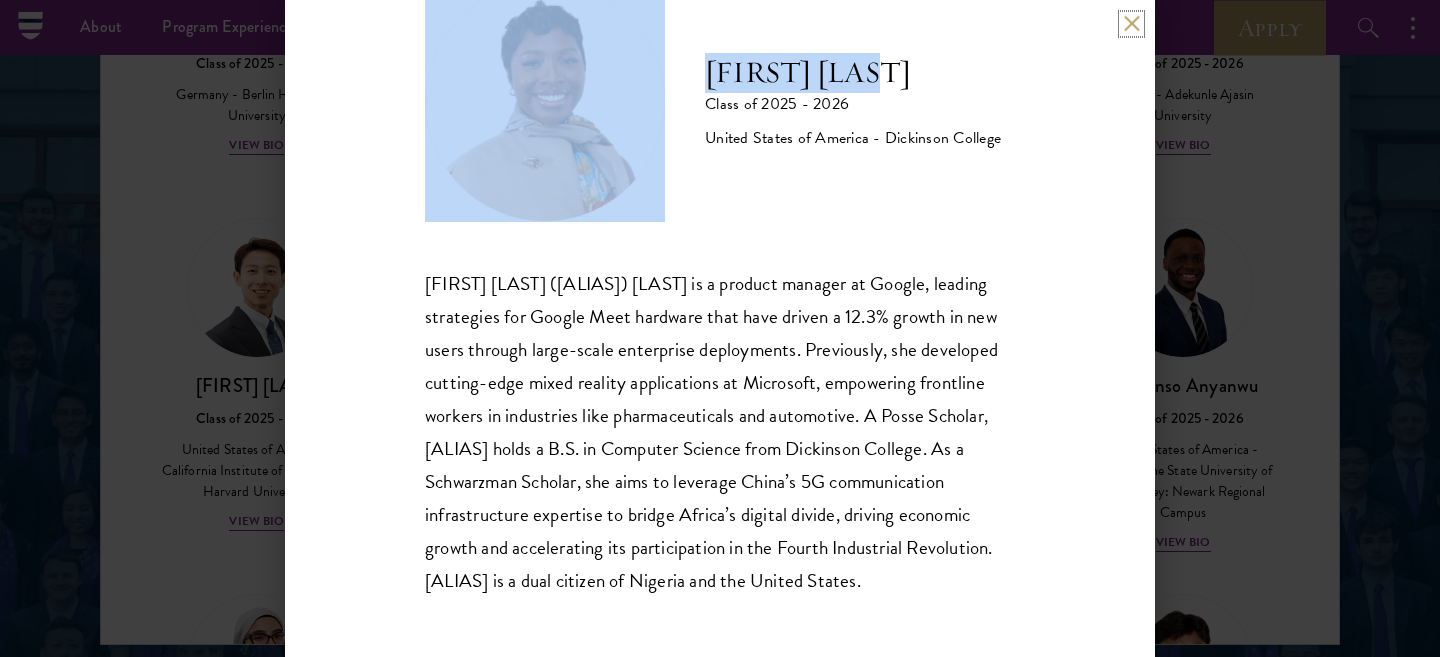 click at bounding box center [1131, 23] 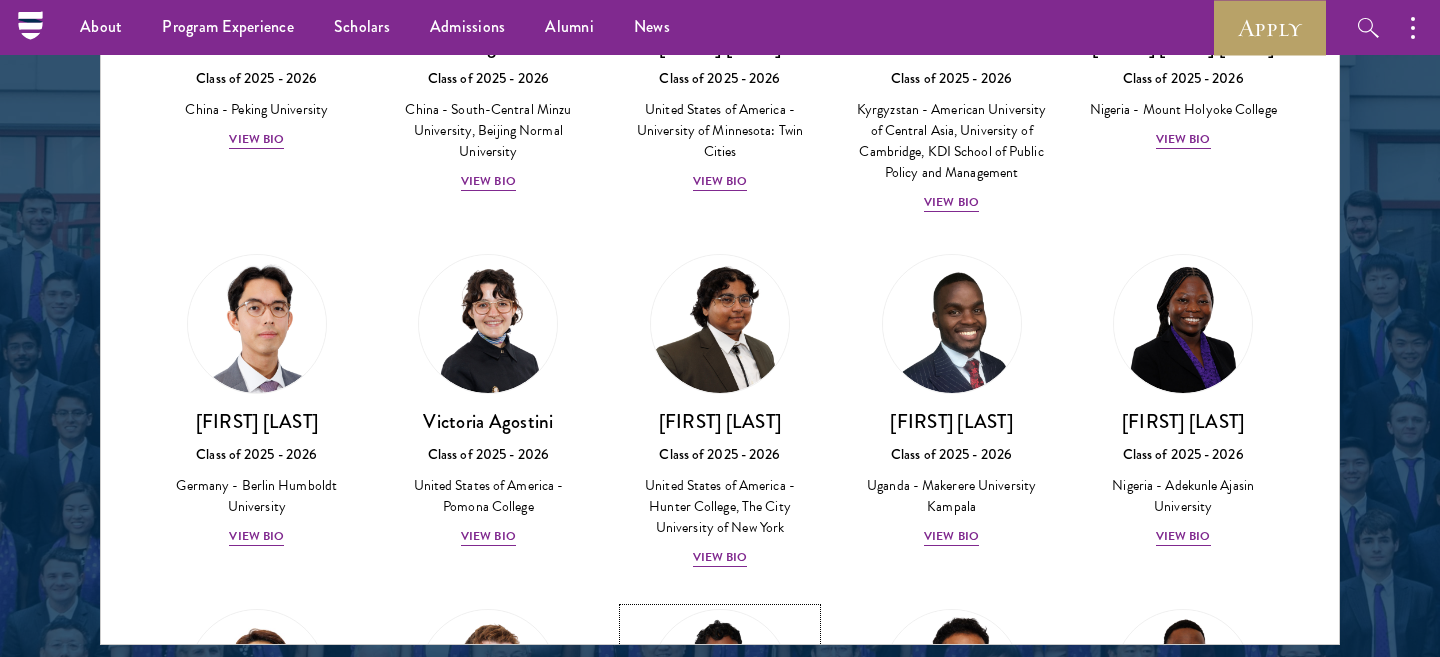 scroll, scrollTop: 248, scrollLeft: 0, axis: vertical 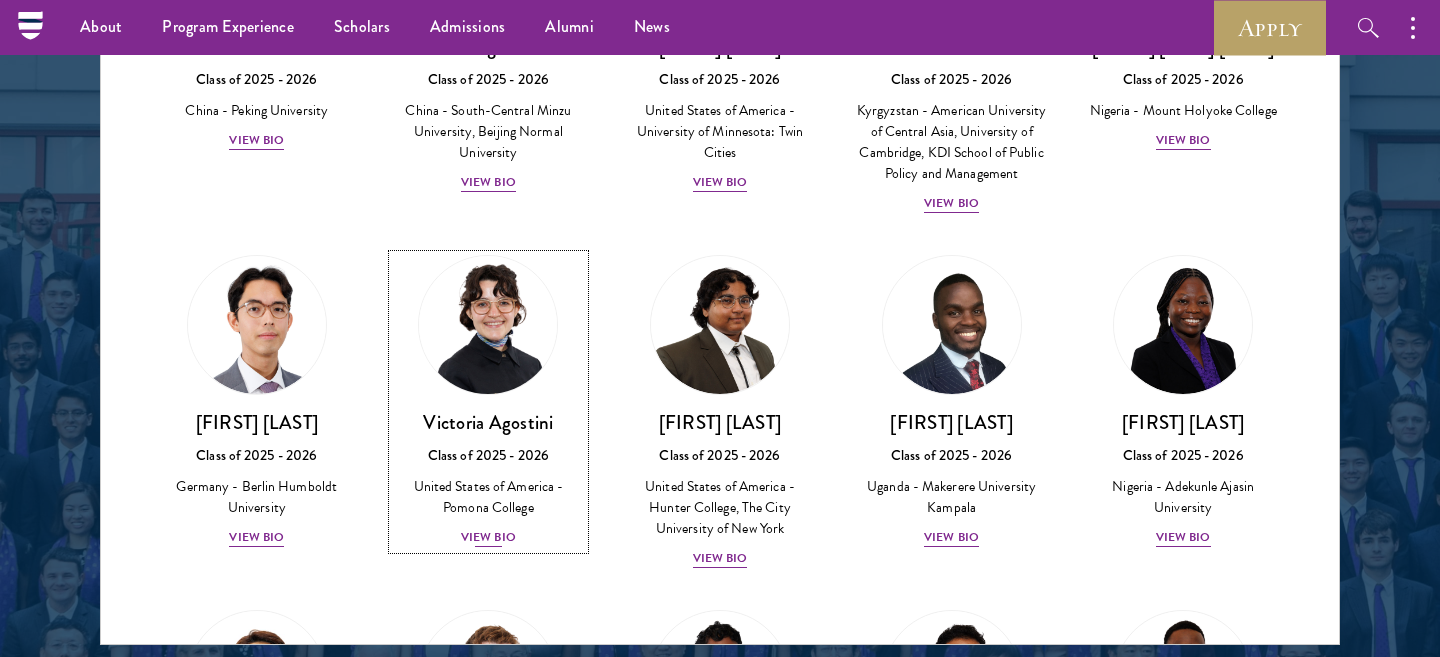 click on "View Bio" at bounding box center [488, 537] 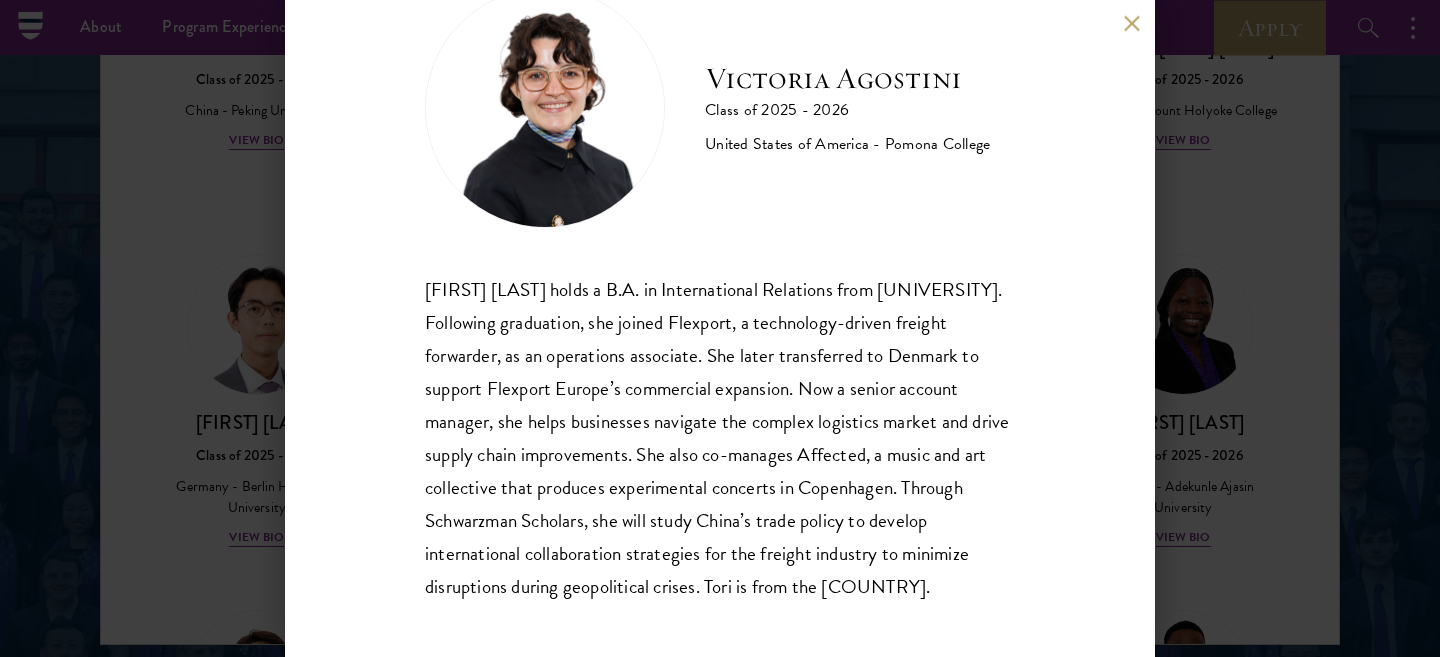 scroll, scrollTop: 77, scrollLeft: 0, axis: vertical 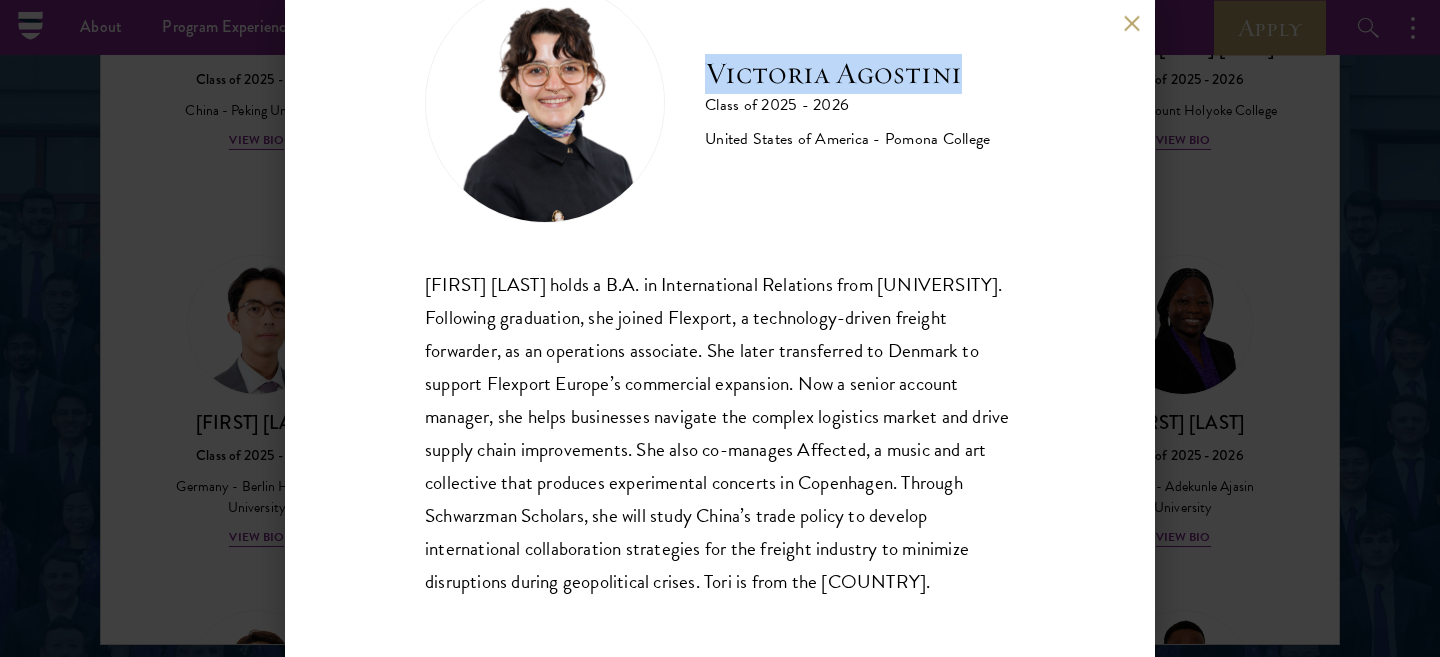 drag, startPoint x: 714, startPoint y: 73, endPoint x: 962, endPoint y: 79, distance: 248.07257 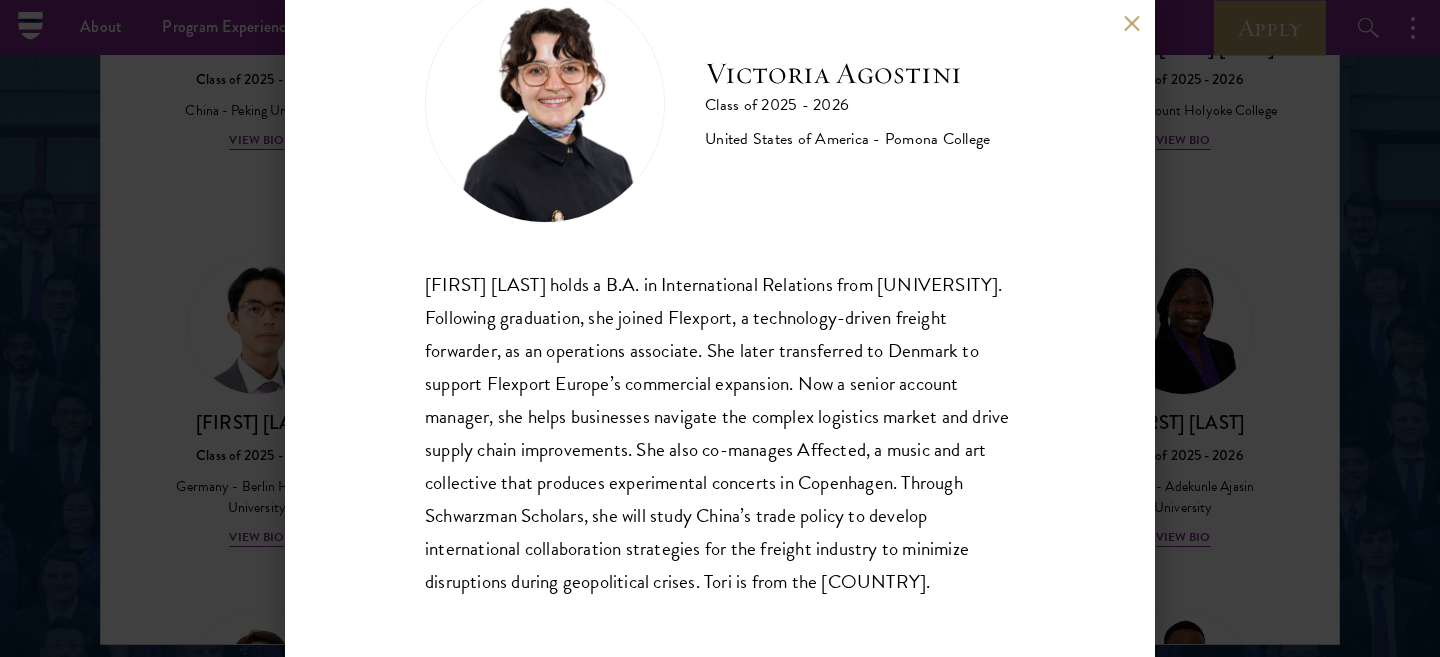 click on "[FIRST] [LAST] holds a B.A. in International Relations from [UNIVERSITY]. Following graduation, she joined Flexport, a technology-driven freight forwarder, as an operations associate. She later transferred to Denmark to support Flexport Europe’s commercial expansion. Now a senior account manager, she helps businesses navigate the complex logistics market and drive supply chain improvements. She also co-manages Affected, a music and art collective that produces experimental concerts in Copenhagen. Through Schwarzman Scholars, she will study China’s trade policy to develop international collaboration strategies for the freight industry to minimize disruptions during geopolitical crises. Tori is from the [COUNTRY]." at bounding box center (720, 328) 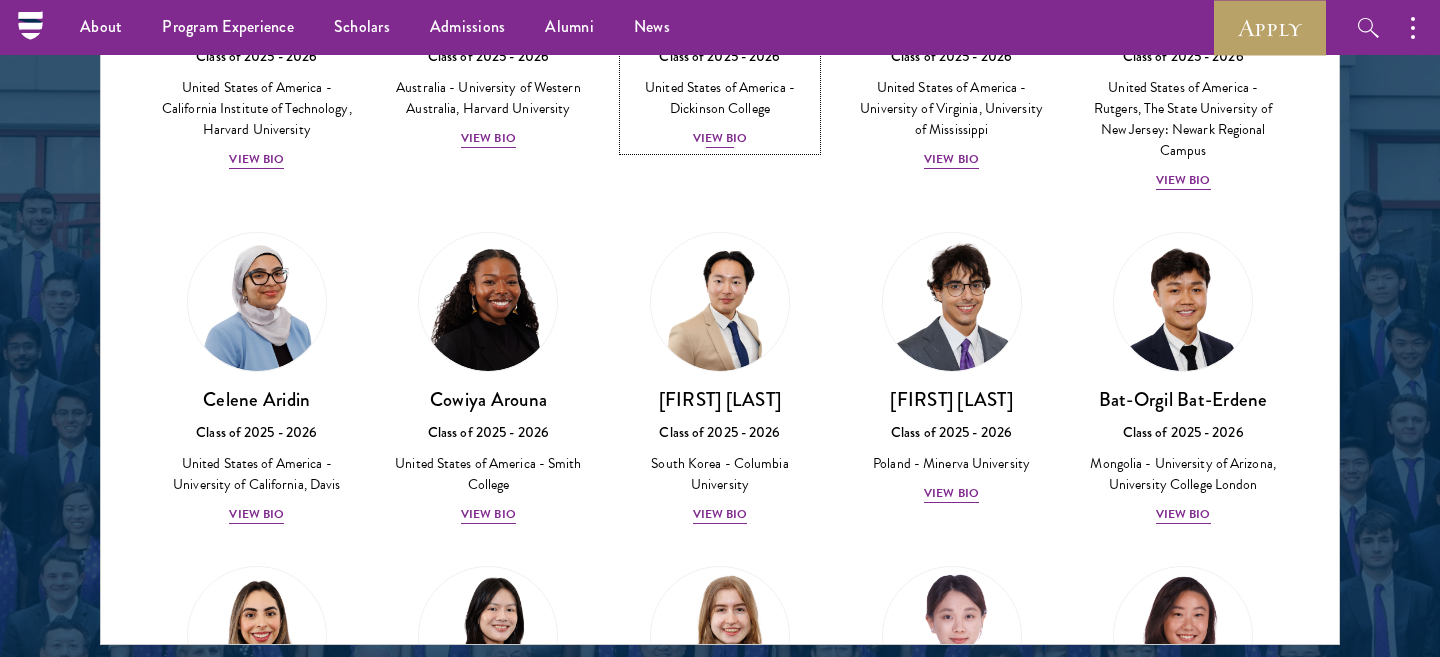 scroll, scrollTop: 0, scrollLeft: 0, axis: both 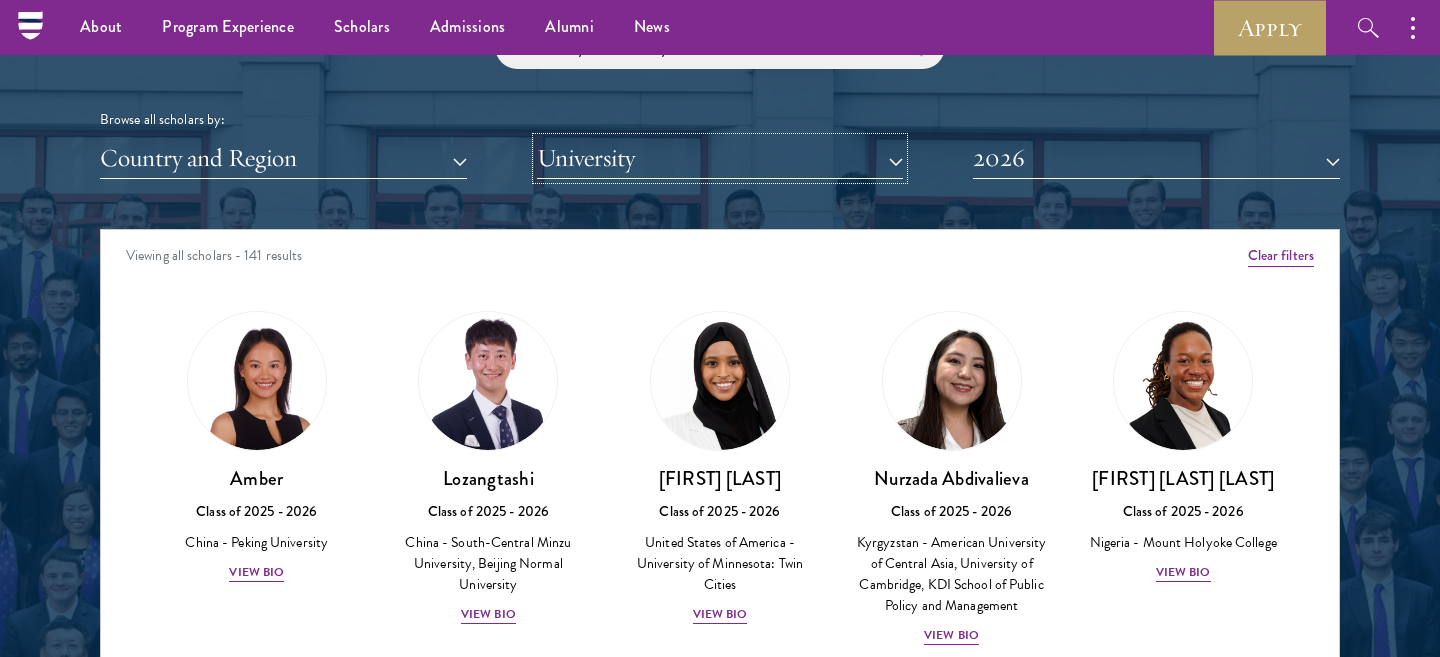 click on "University" at bounding box center [720, 158] 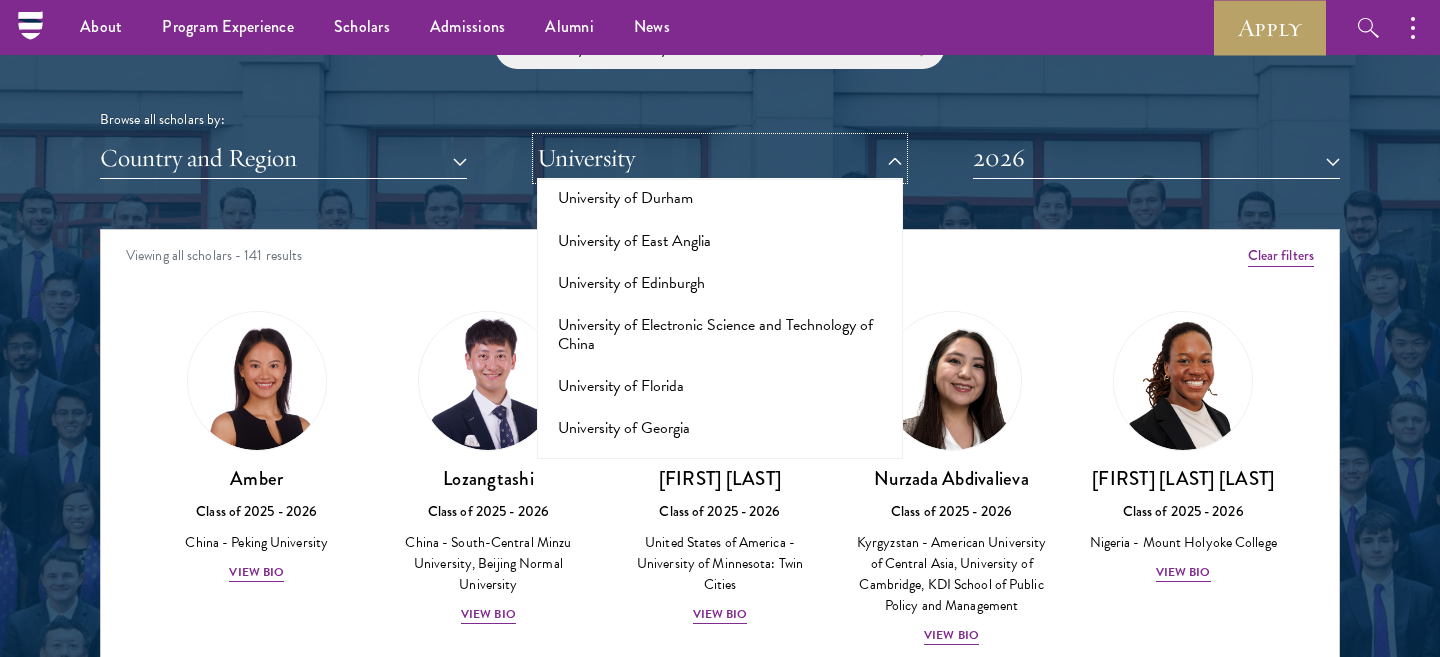 scroll, scrollTop: 15583, scrollLeft: 0, axis: vertical 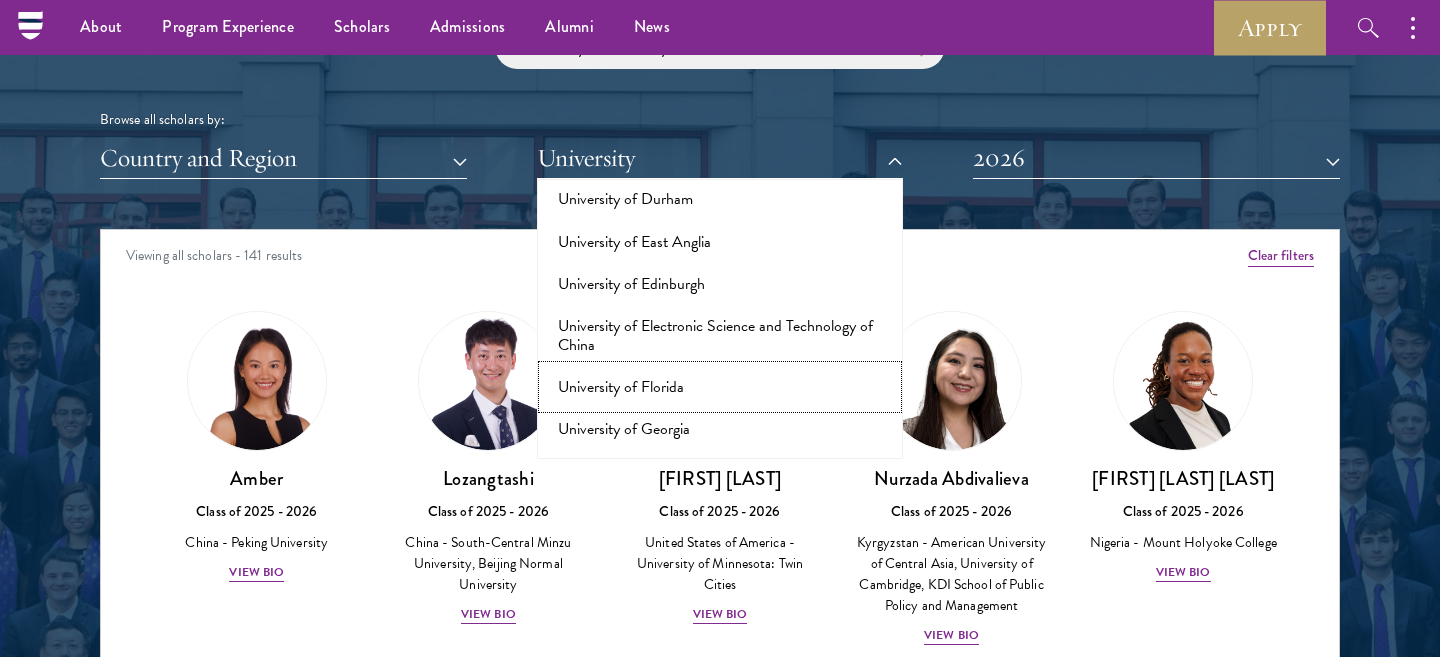 click on "University of Florida" at bounding box center [720, 387] 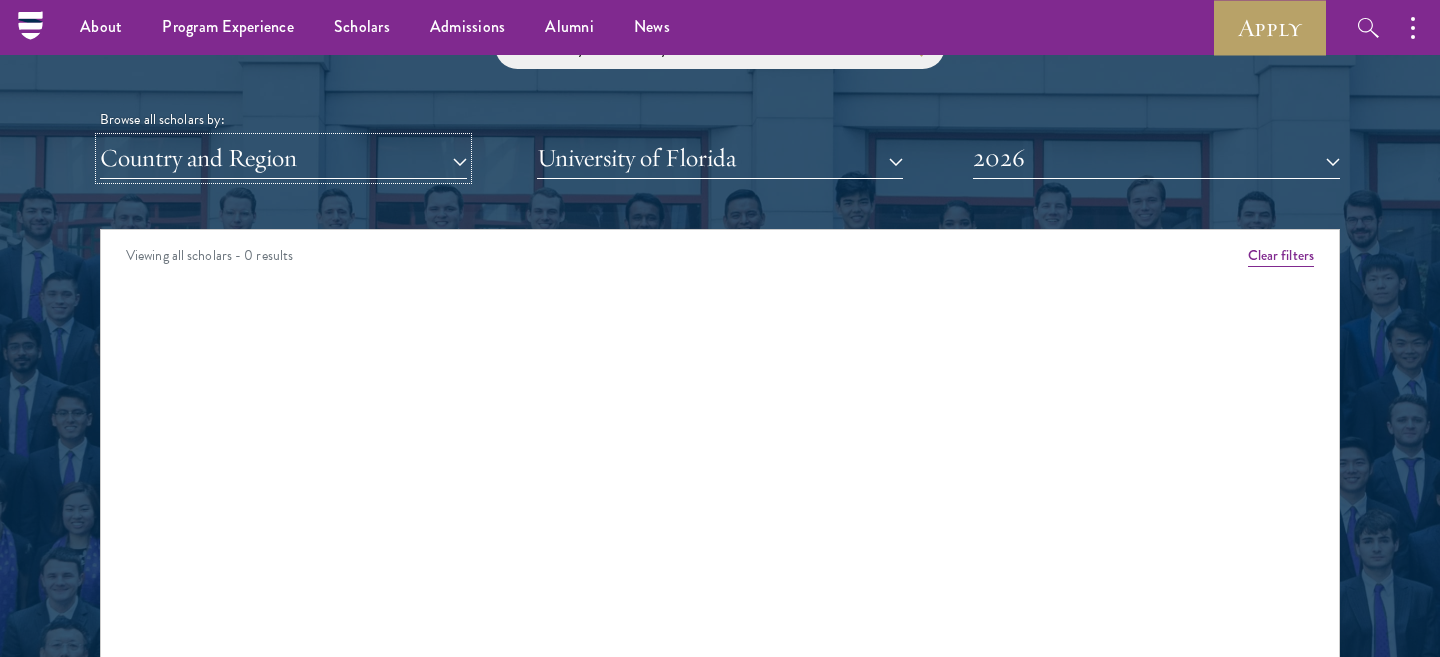 click on "Country and Region" at bounding box center [283, 158] 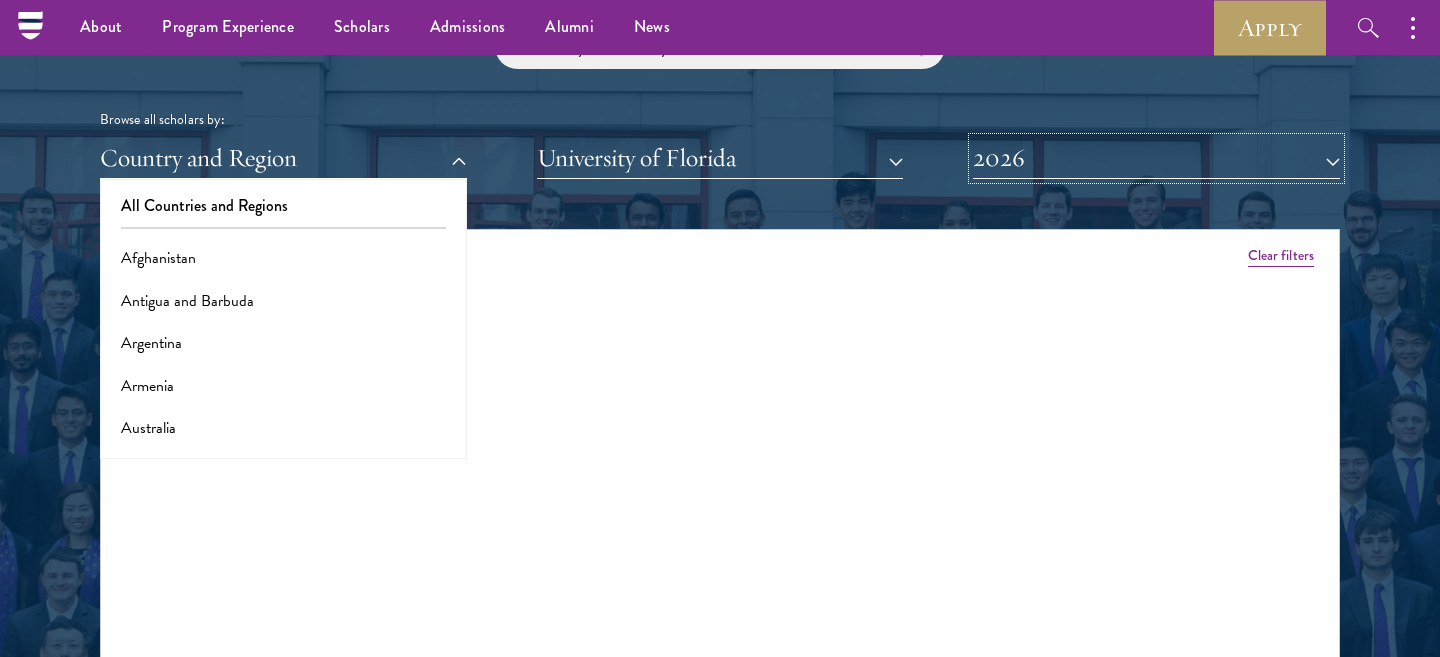 click on "2026" at bounding box center [1156, 158] 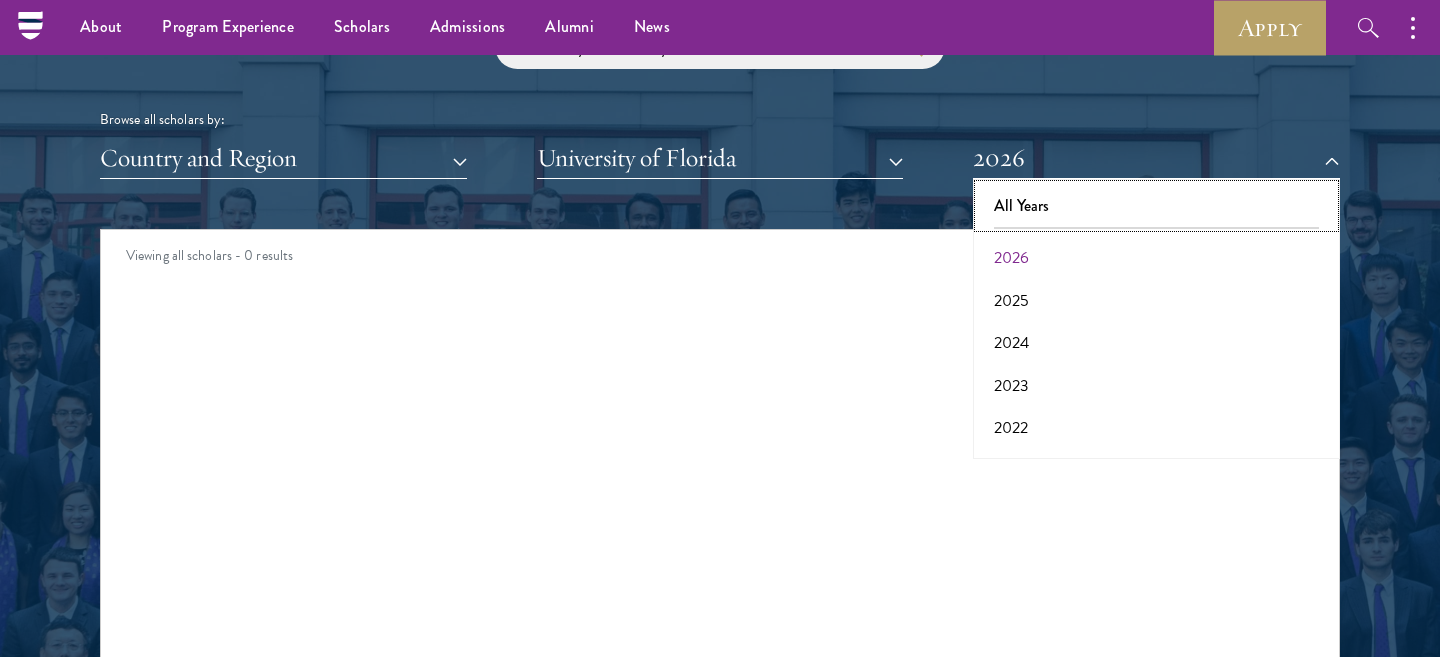 click on "All Years" at bounding box center [1156, 206] 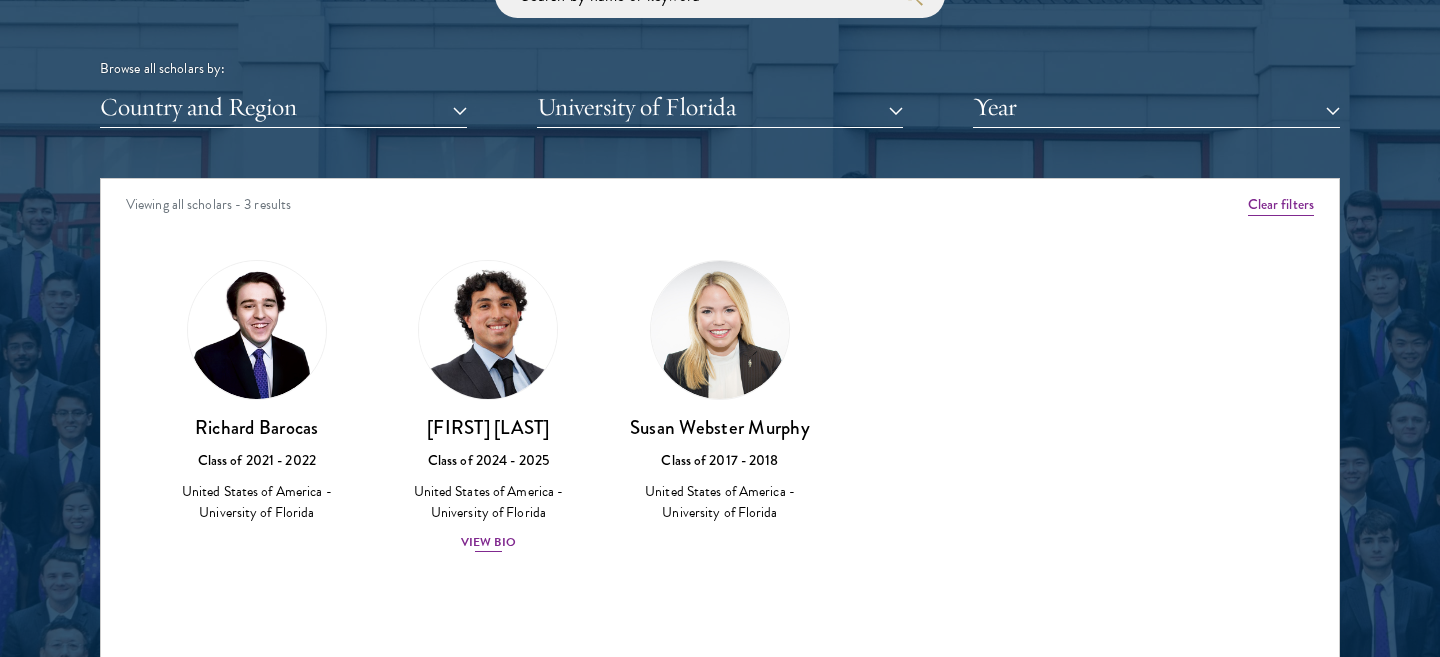scroll, scrollTop: 2480, scrollLeft: 0, axis: vertical 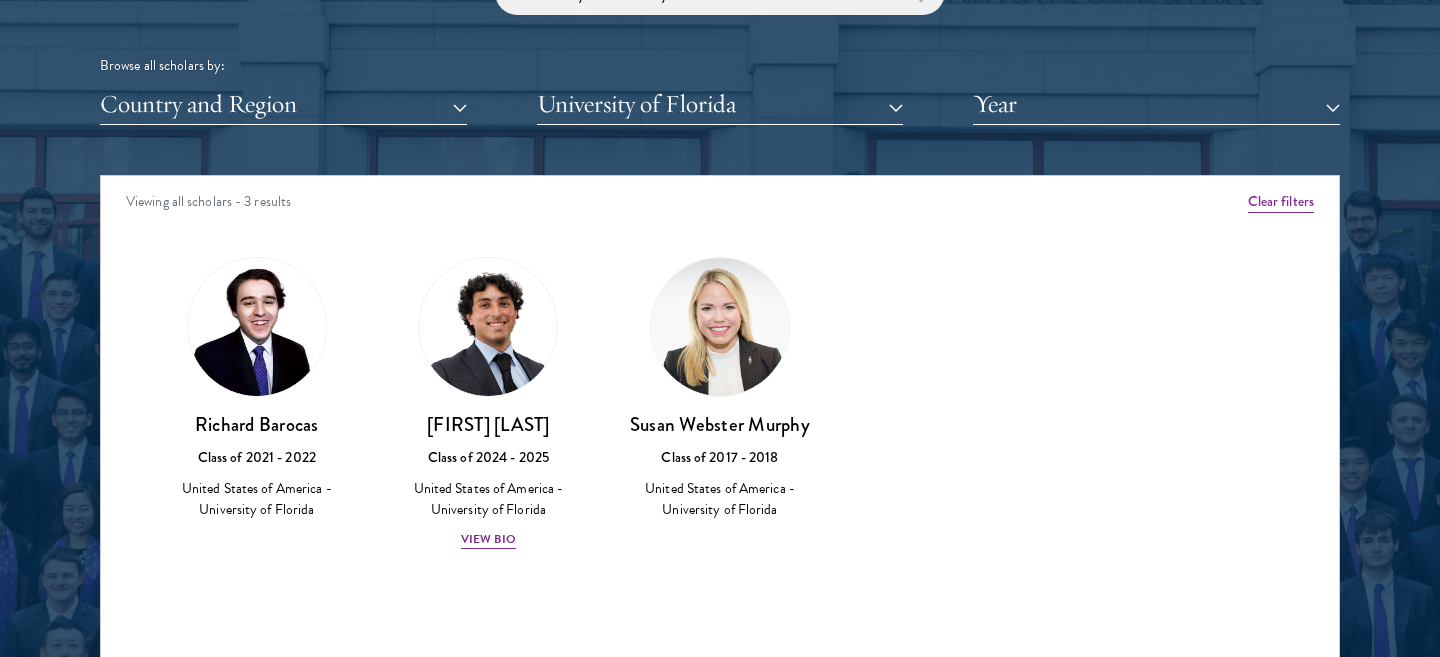 click at bounding box center [257, 327] 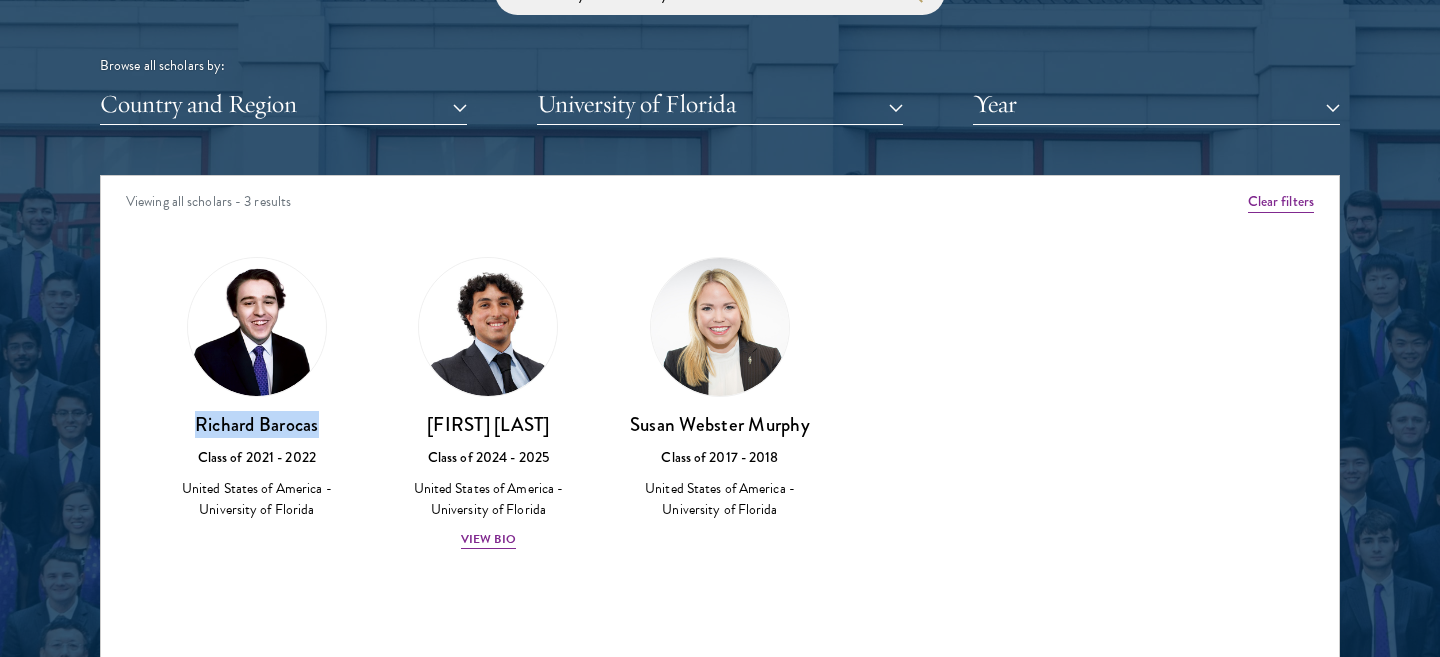 drag, startPoint x: 198, startPoint y: 424, endPoint x: 320, endPoint y: 427, distance: 122.03688 